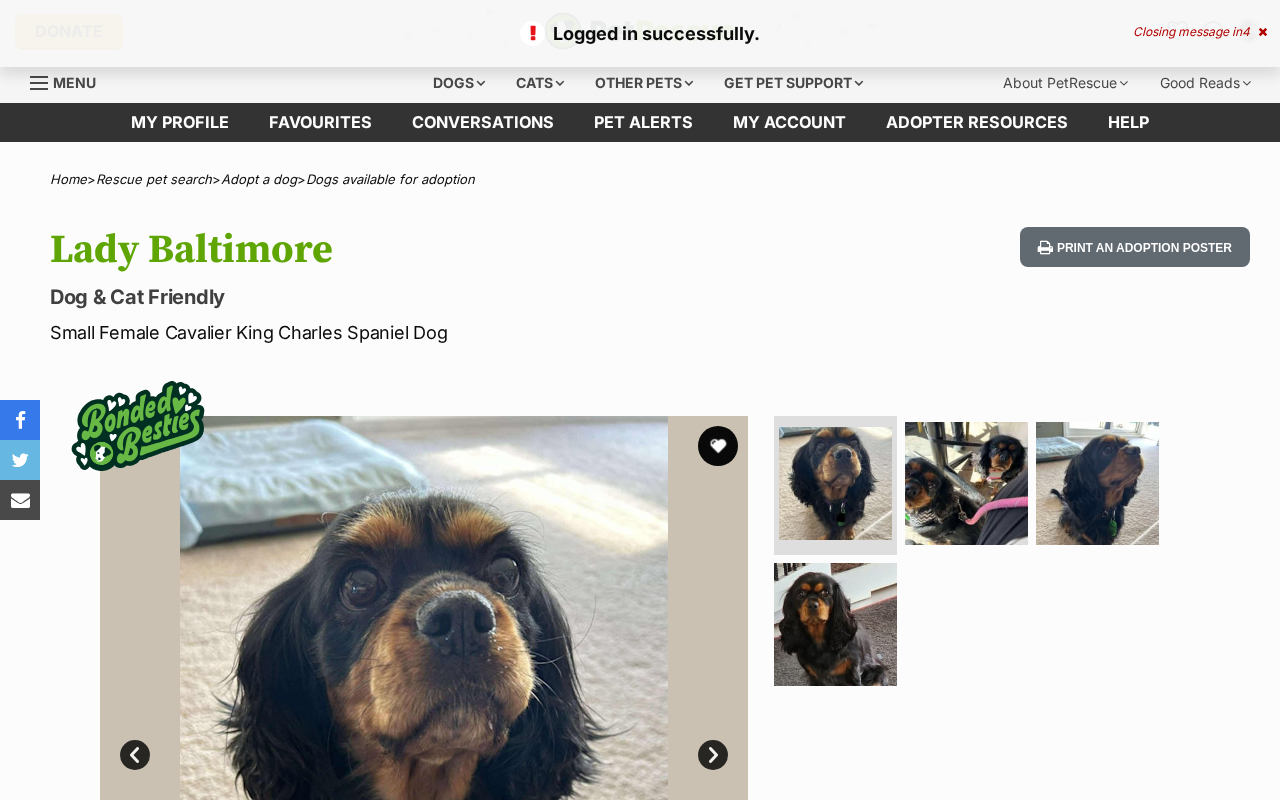 scroll, scrollTop: 0, scrollLeft: 0, axis: both 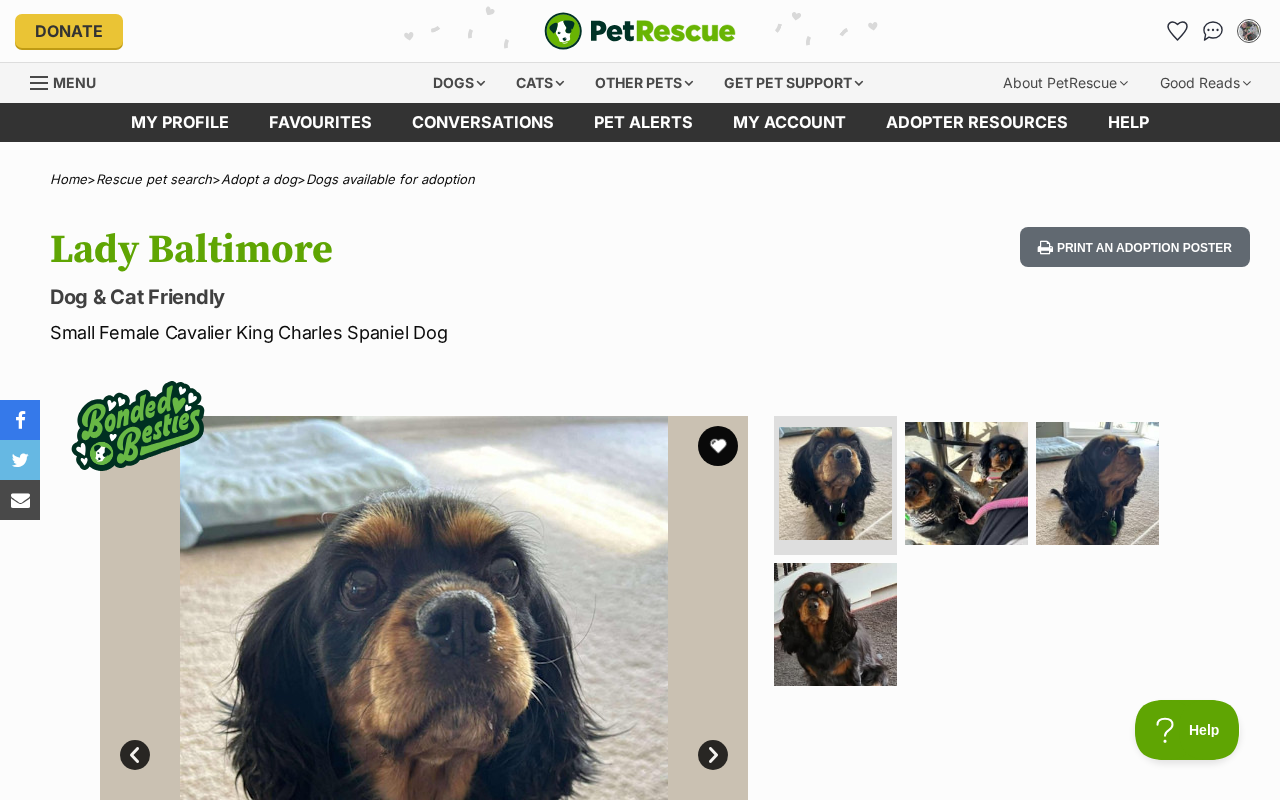 click at bounding box center (40, 83) 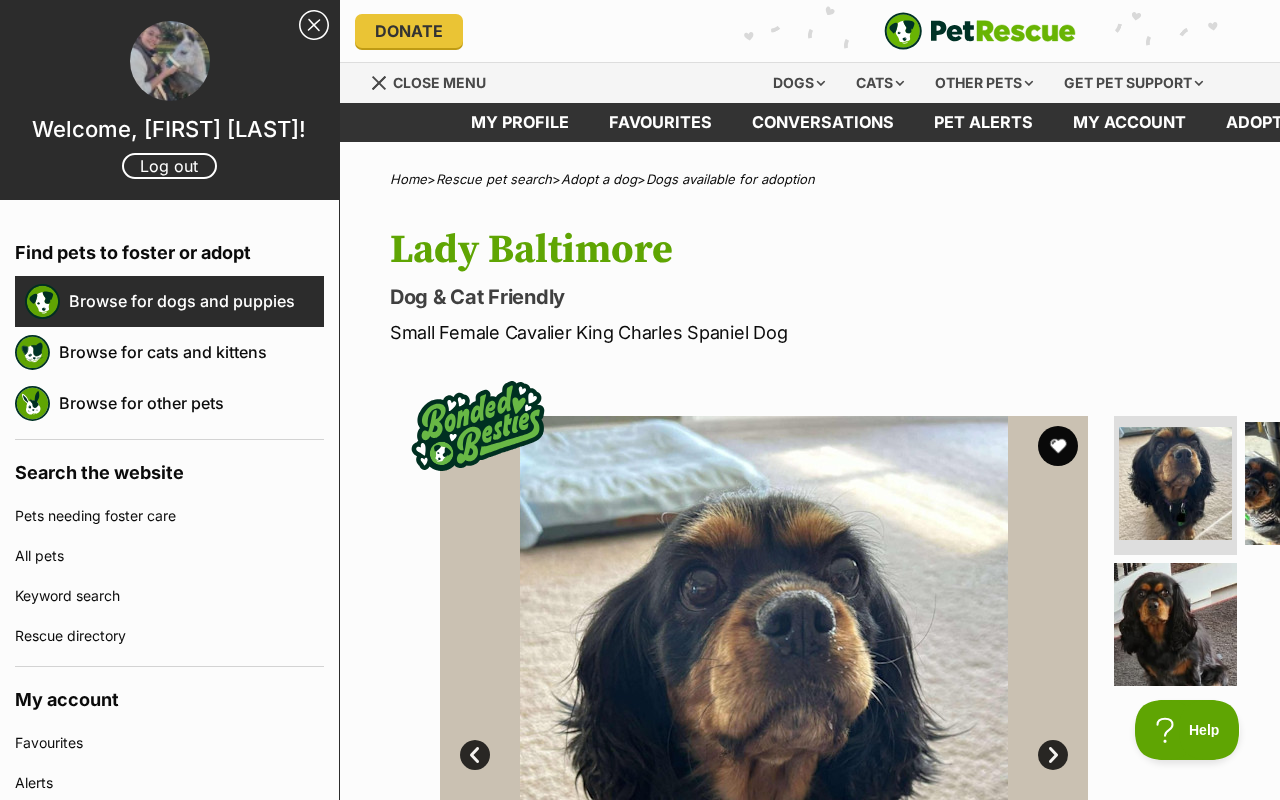 click on "Browse for dogs and puppies" at bounding box center (196, 301) 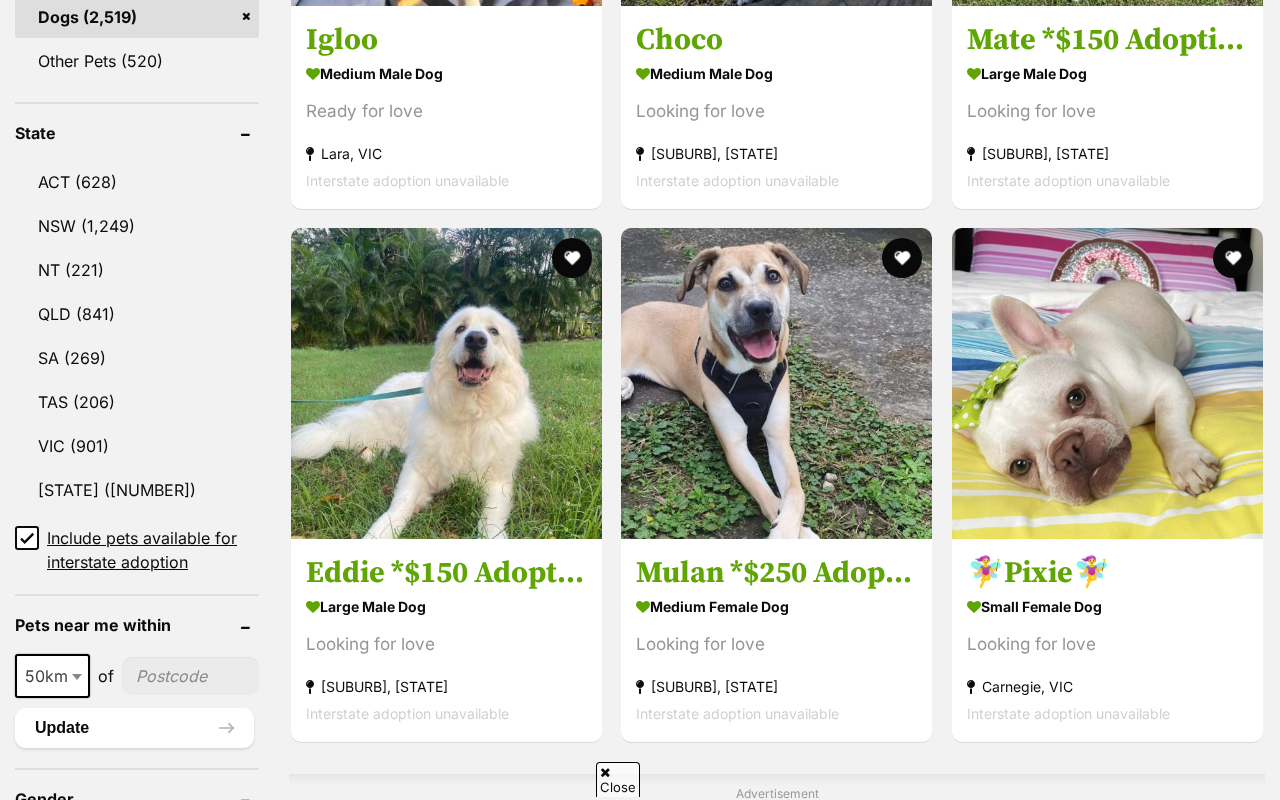 scroll, scrollTop: 963, scrollLeft: 0, axis: vertical 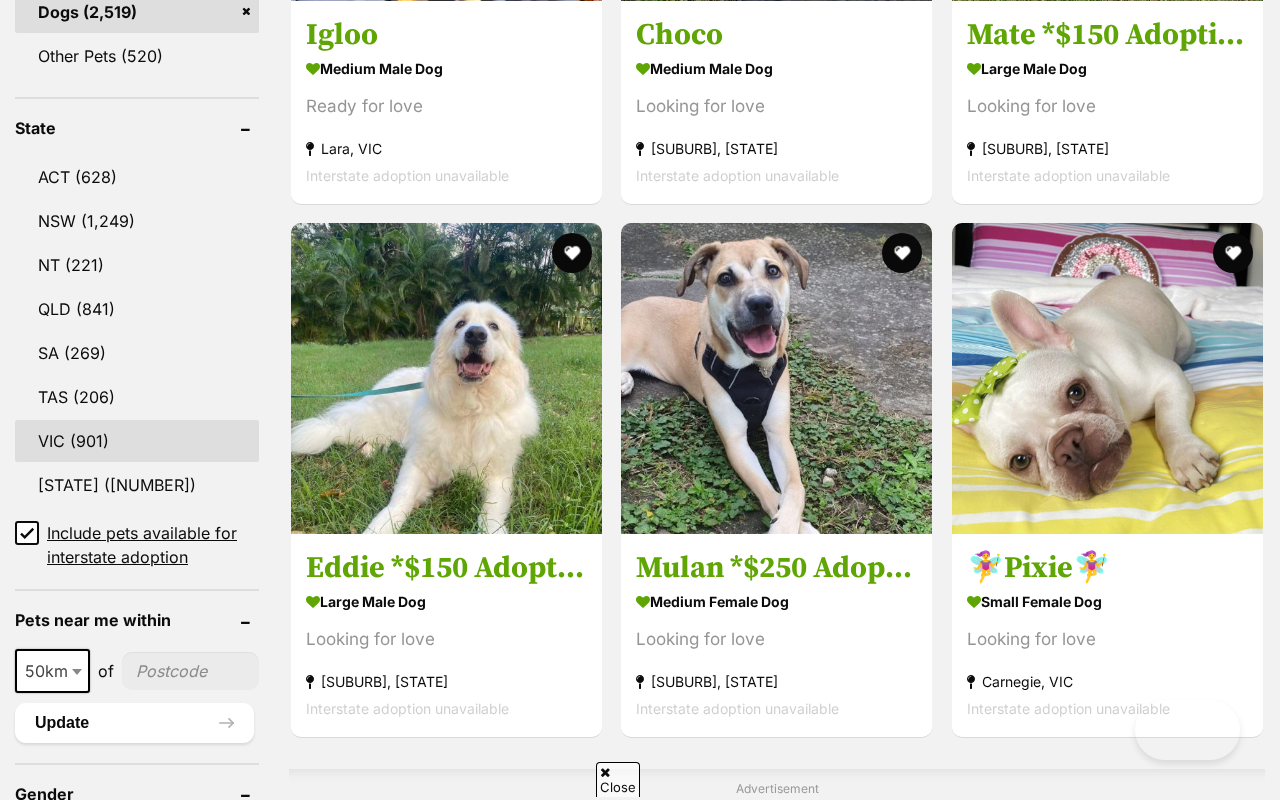 click on "VIC (901)" at bounding box center [137, 441] 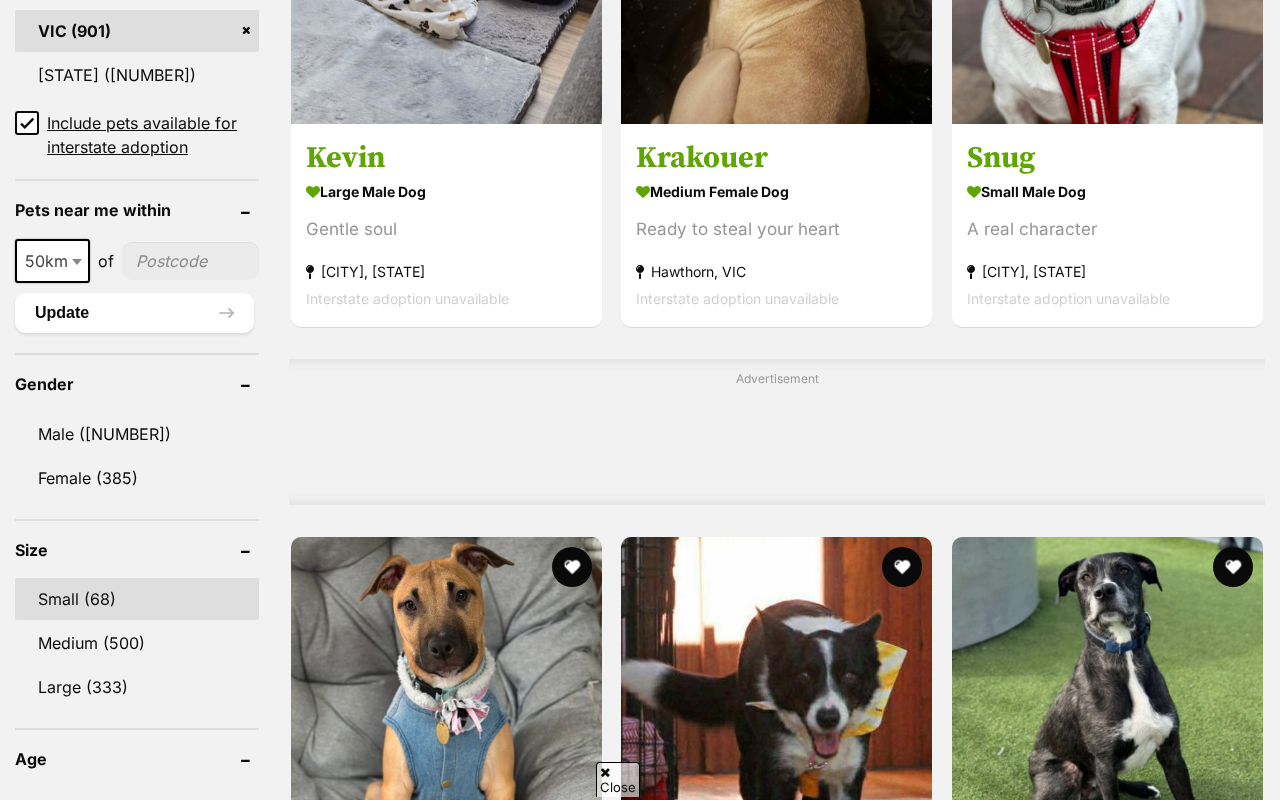 scroll, scrollTop: 1373, scrollLeft: 0, axis: vertical 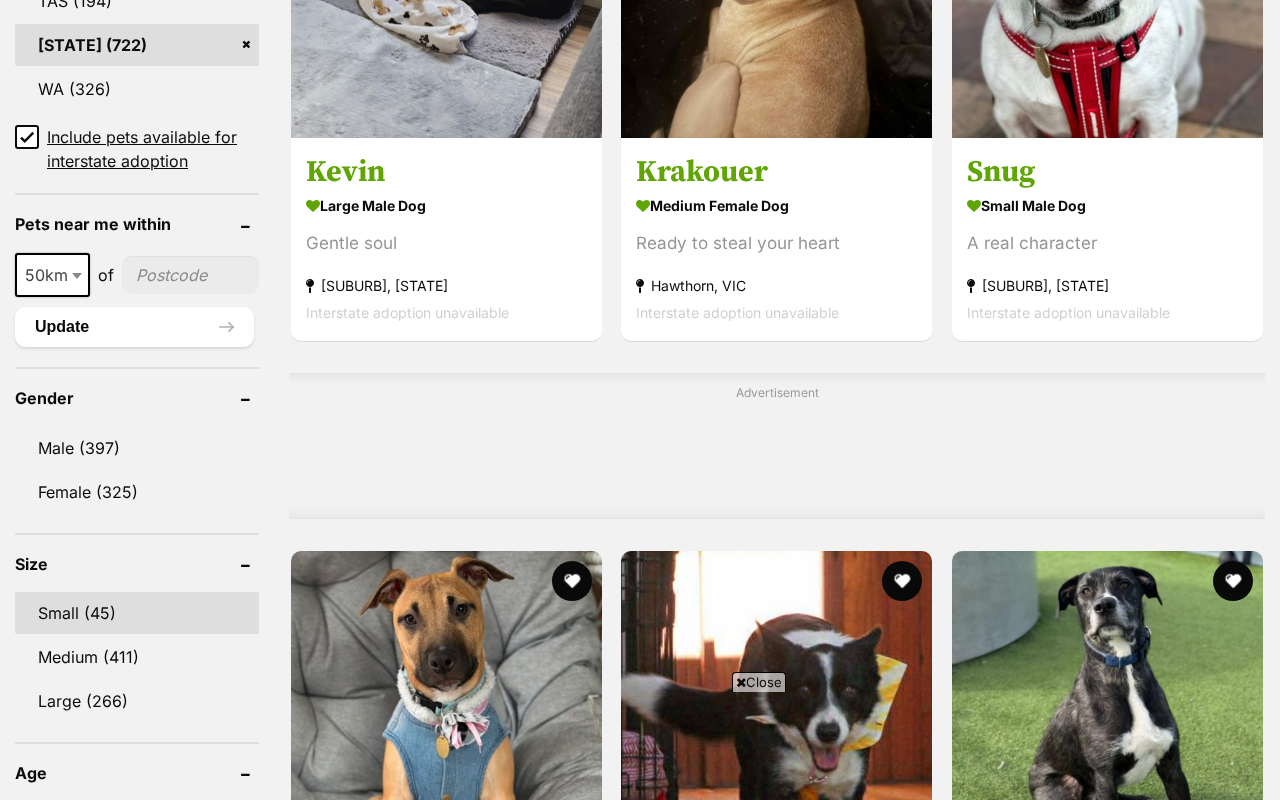 click on "Small (45)" at bounding box center (137, 613) 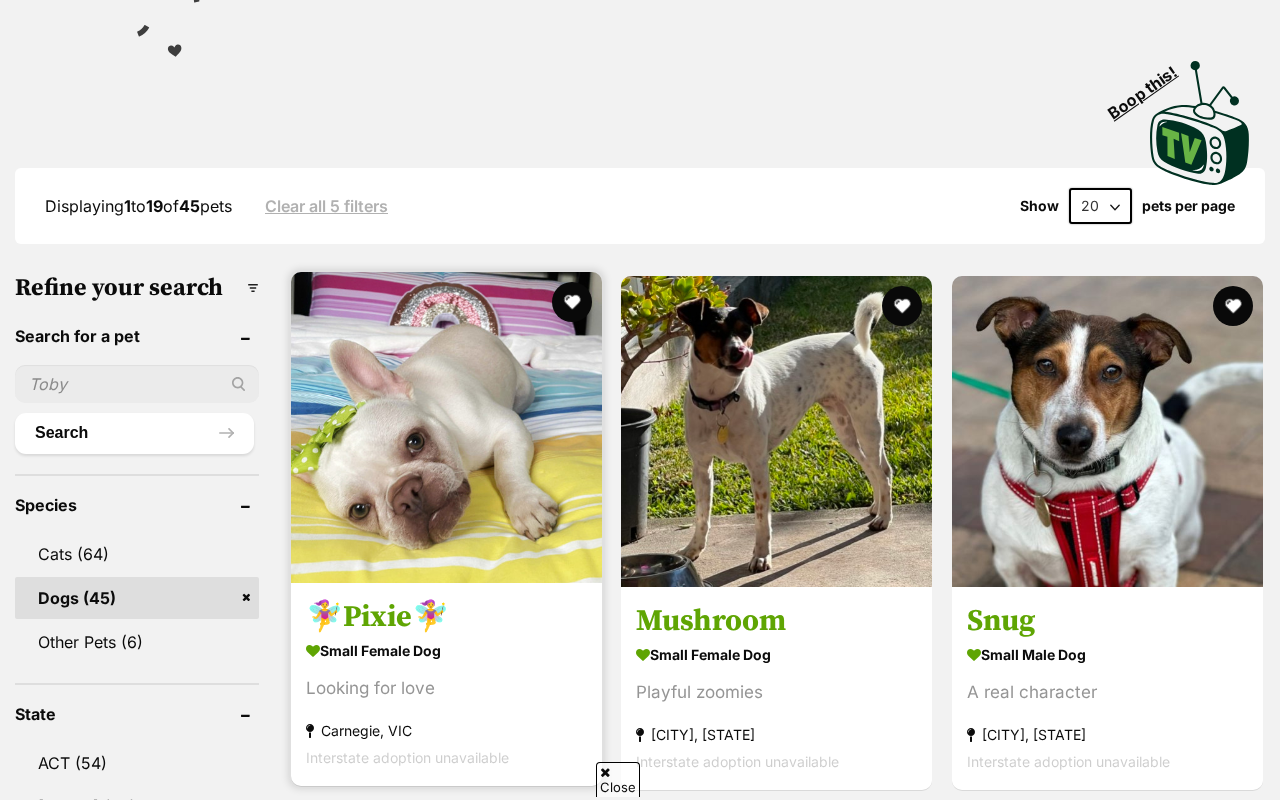 scroll, scrollTop: 425, scrollLeft: 0, axis: vertical 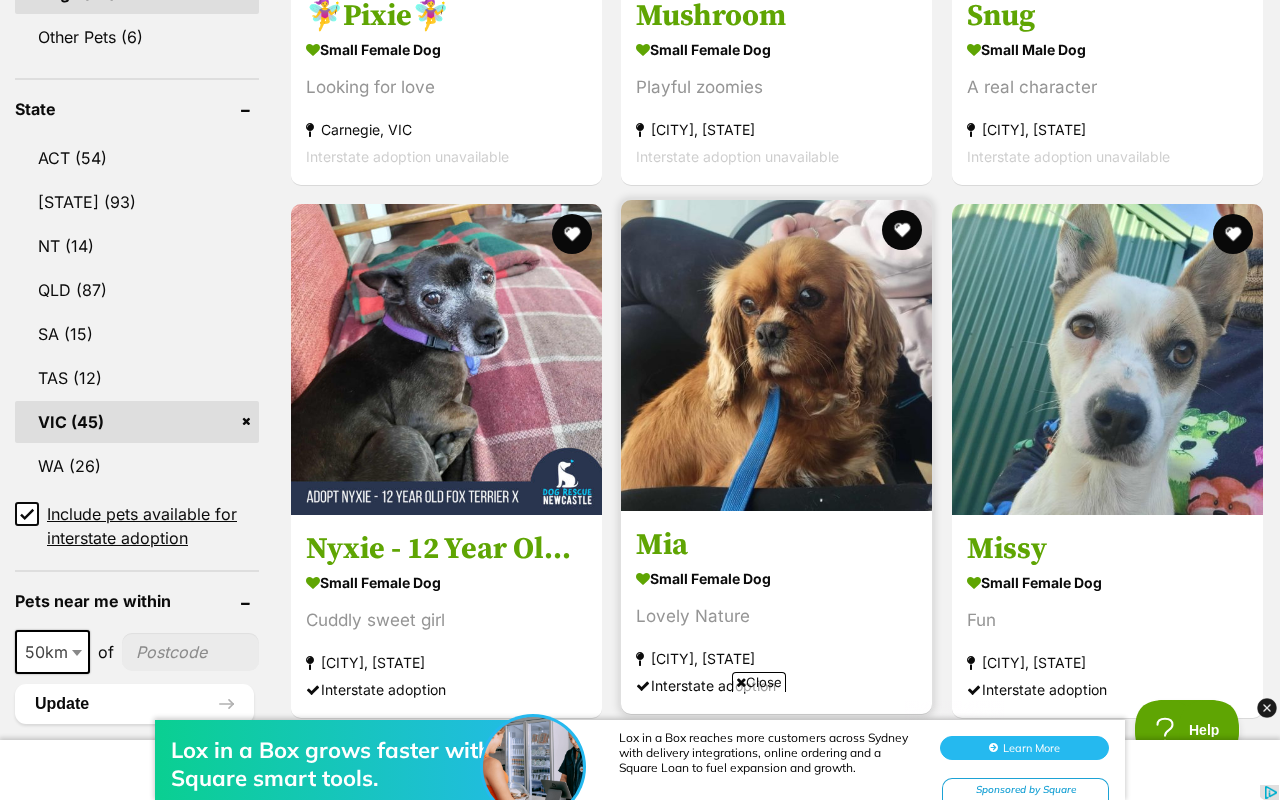 click on "Mia" at bounding box center [776, 545] 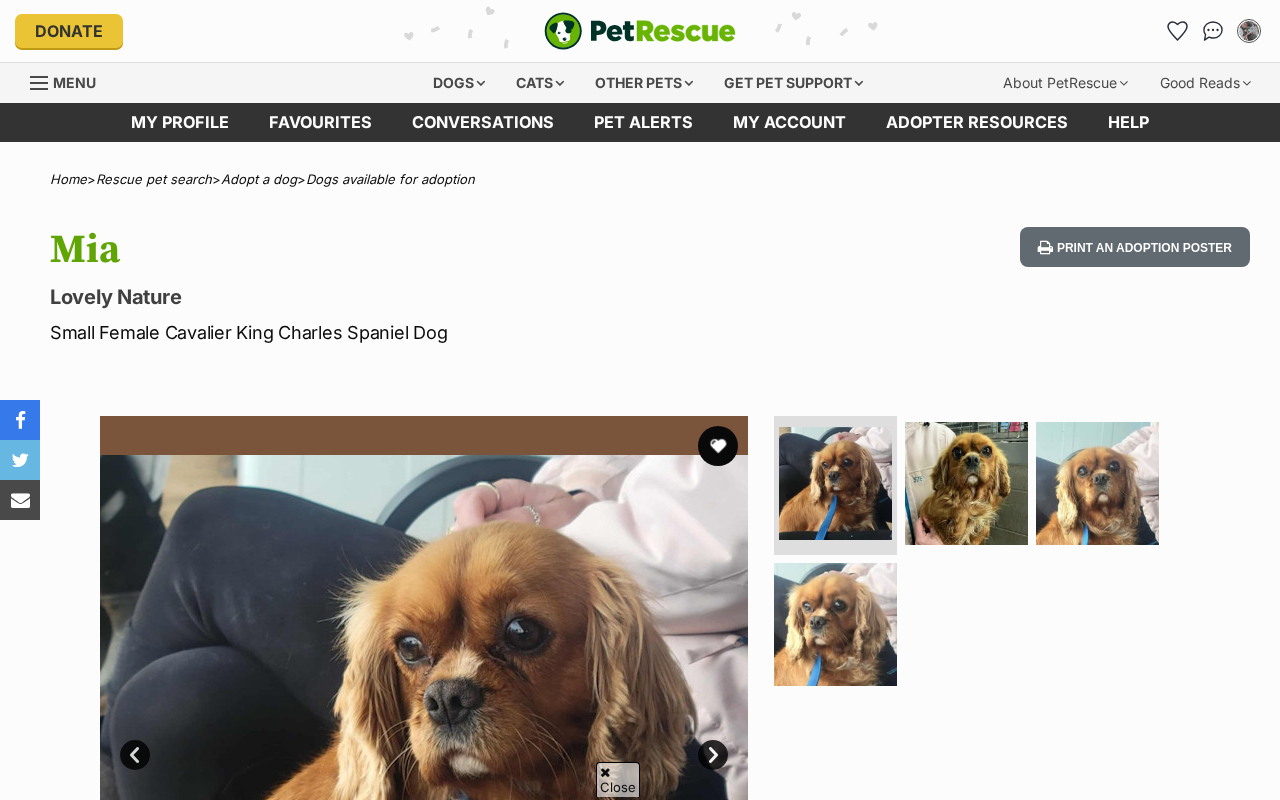 scroll, scrollTop: 182, scrollLeft: 0, axis: vertical 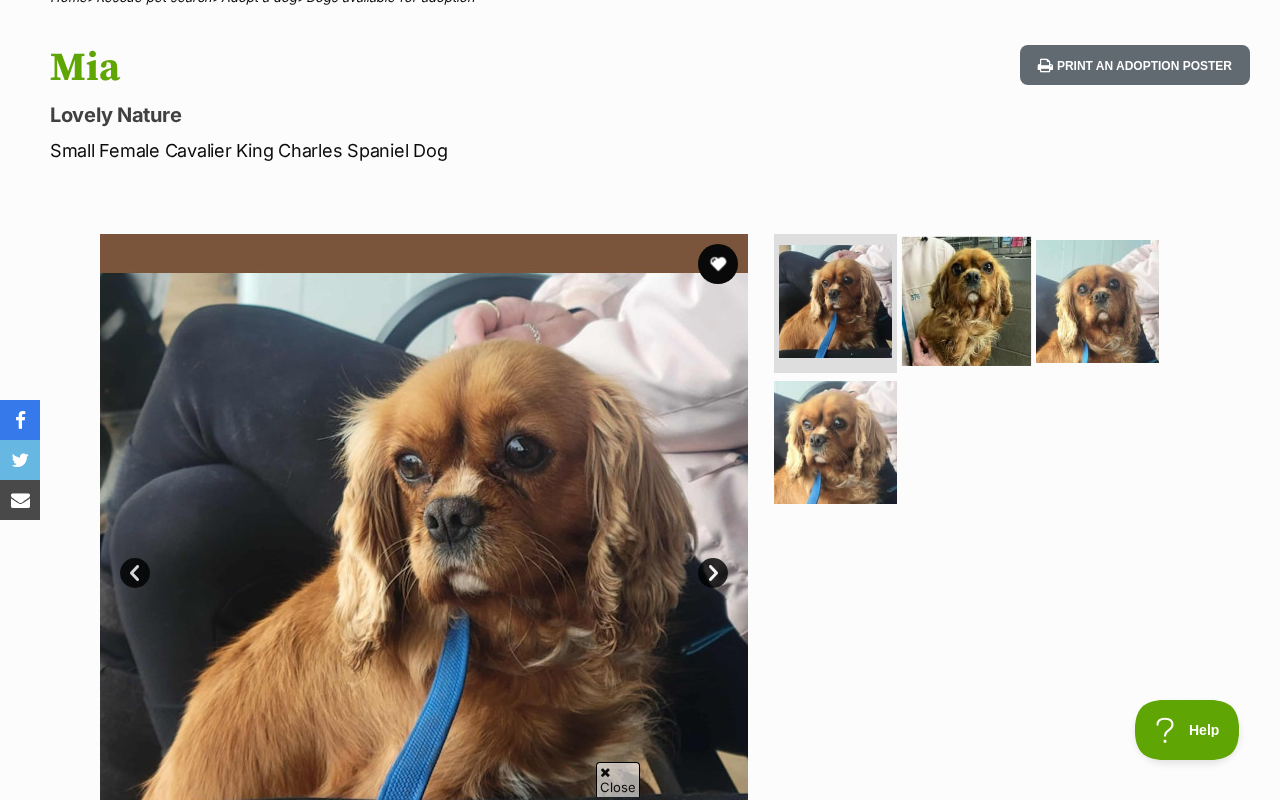 click at bounding box center [966, 300] 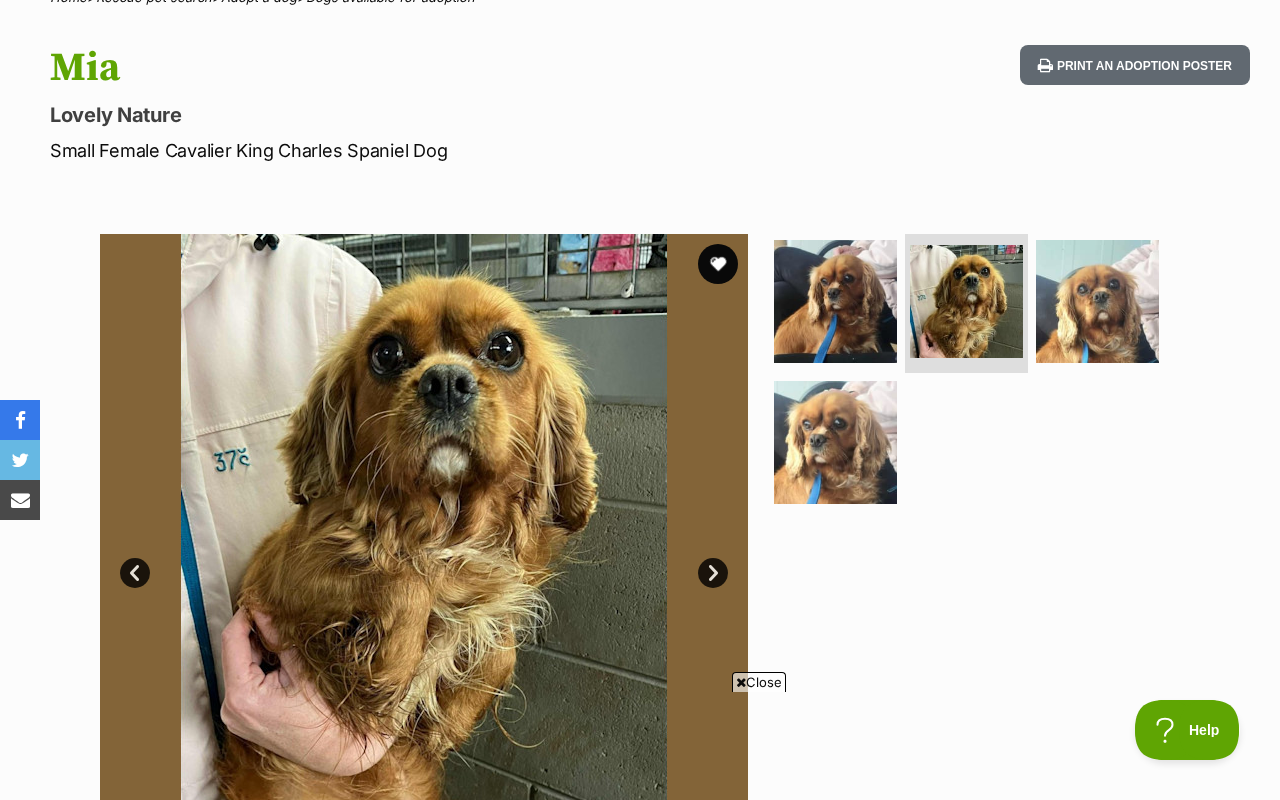 click on "Next" at bounding box center [713, 573] 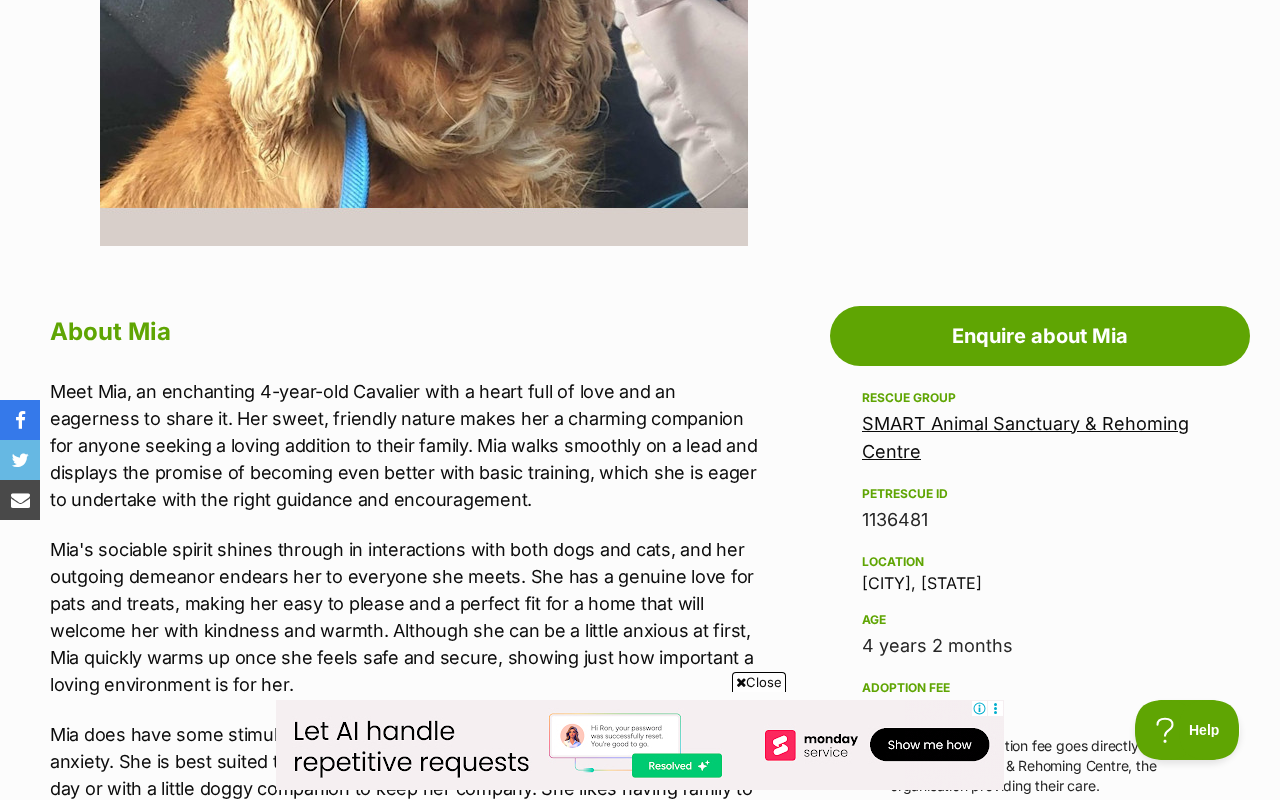scroll, scrollTop: 0, scrollLeft: 0, axis: both 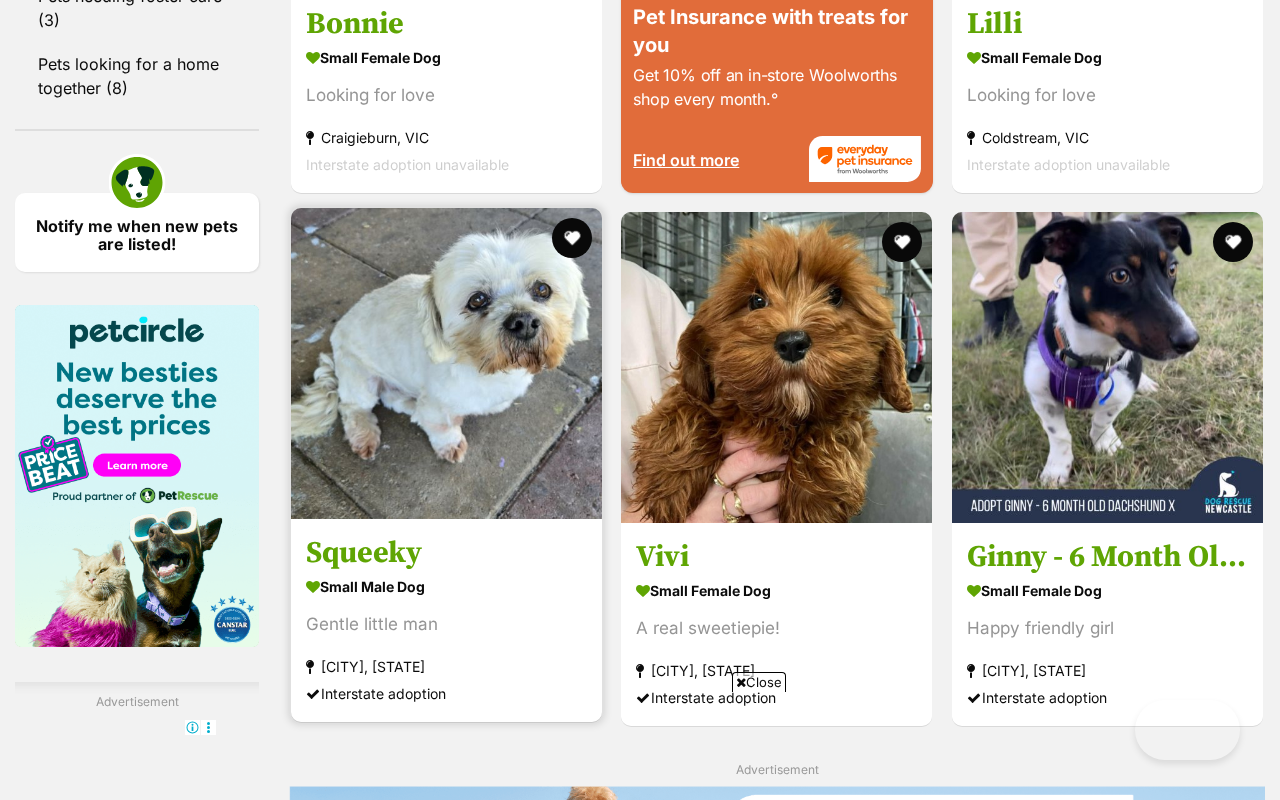 click on "Squeeky" at bounding box center (446, 553) 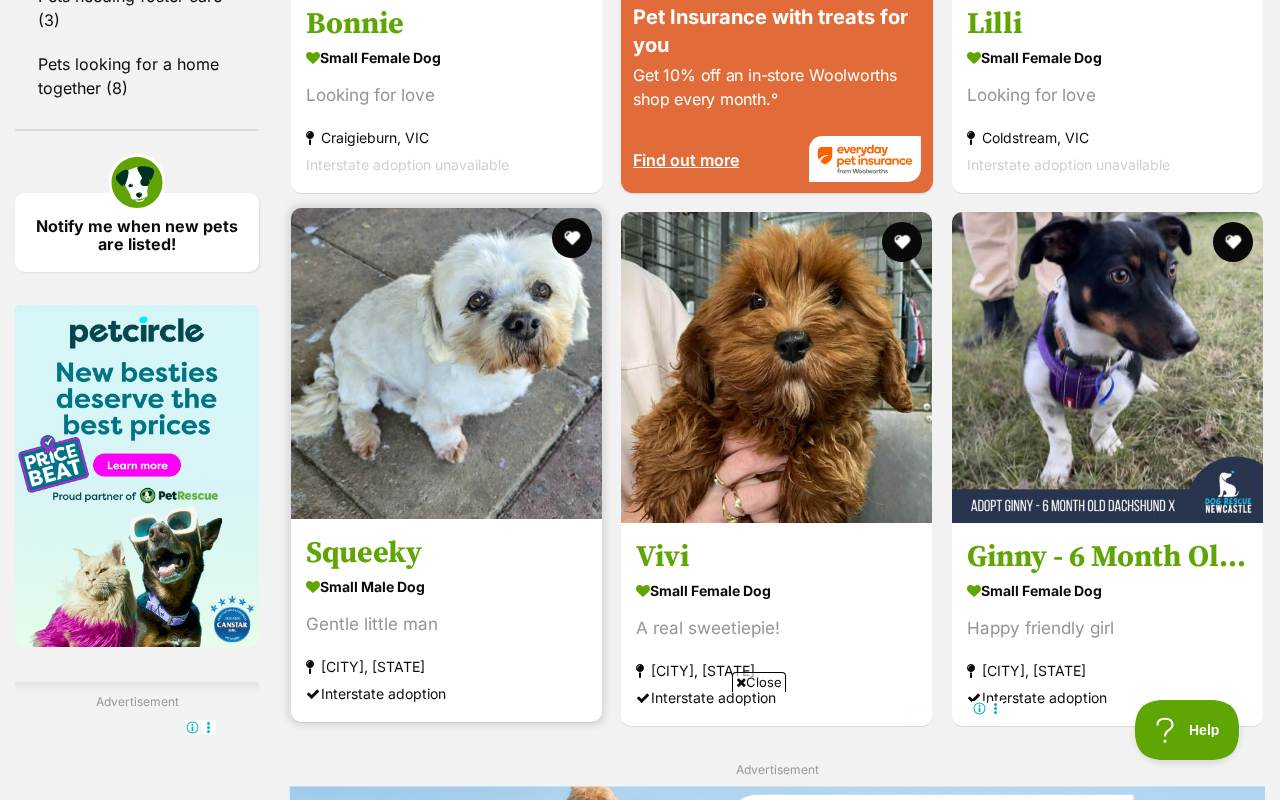 scroll, scrollTop: 0, scrollLeft: 0, axis: both 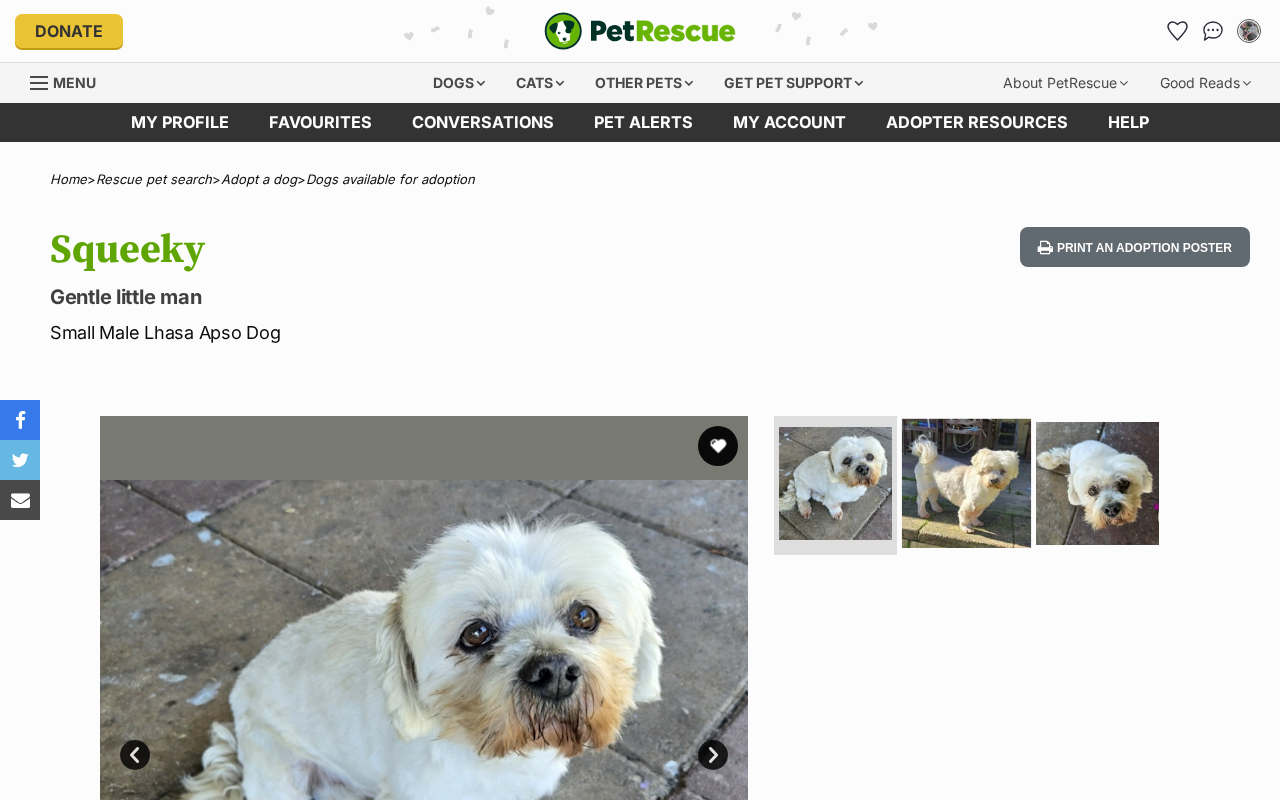 click at bounding box center (966, 482) 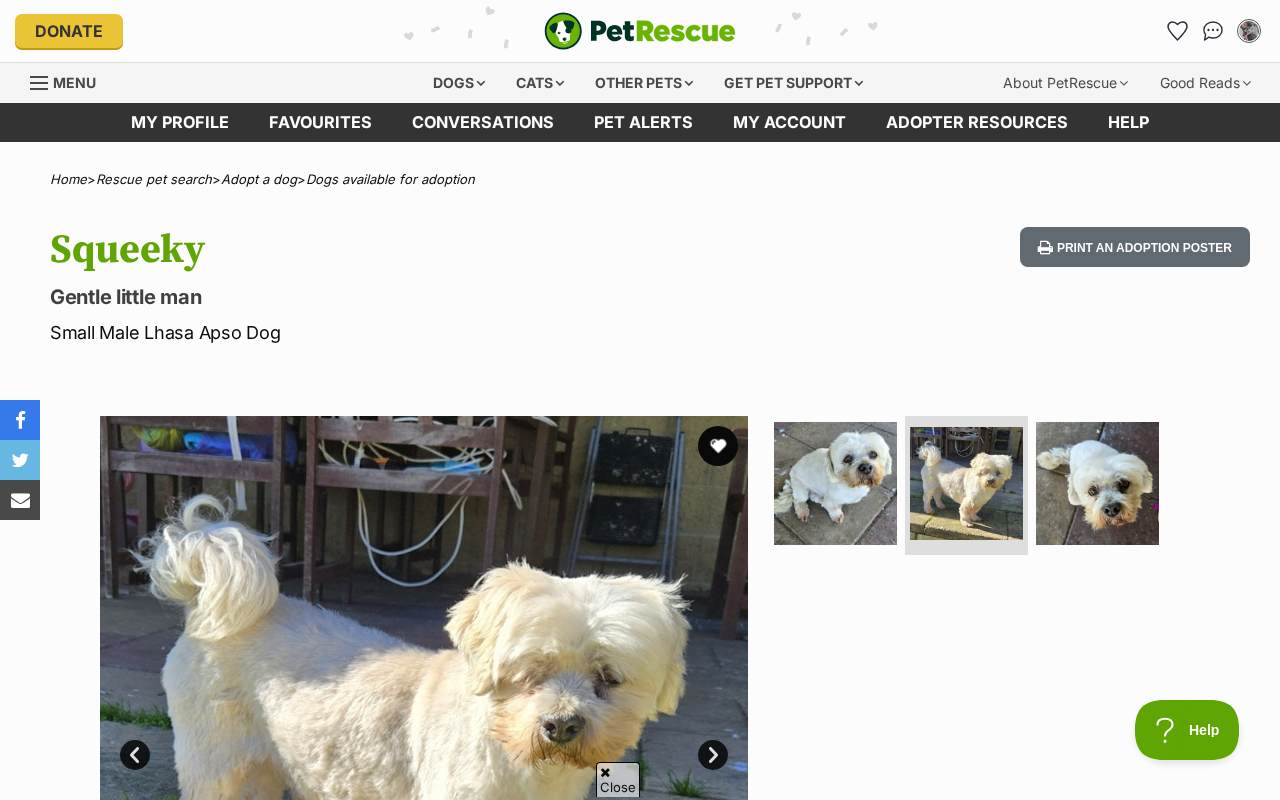 scroll, scrollTop: 313, scrollLeft: 0, axis: vertical 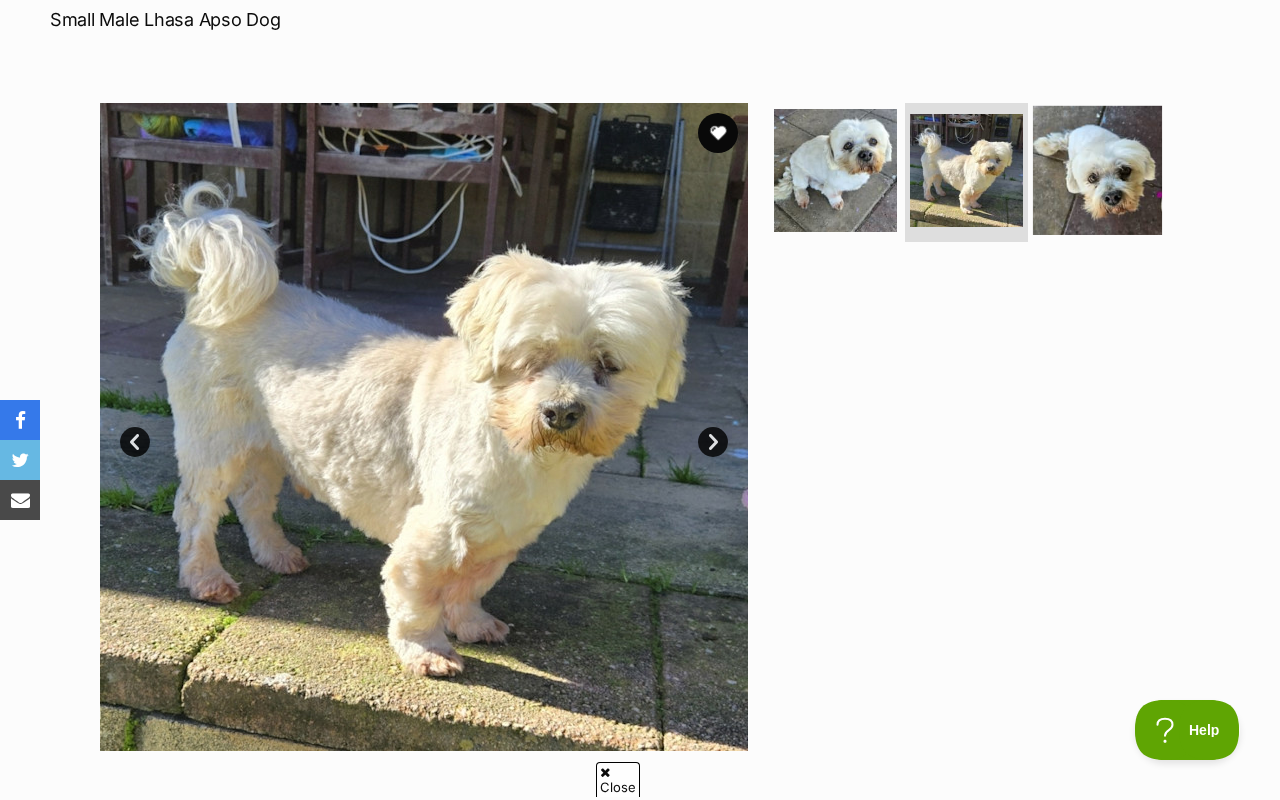 click at bounding box center (1097, 169) 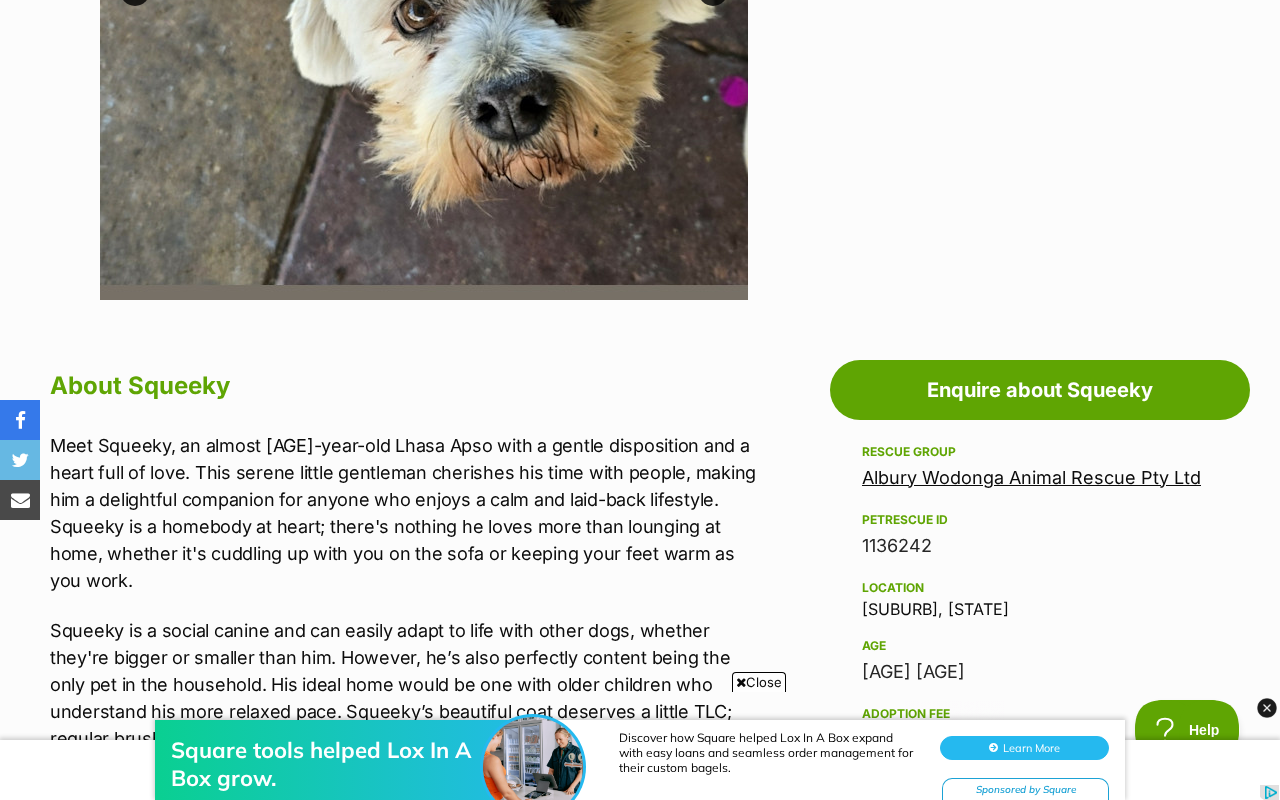 scroll, scrollTop: 0, scrollLeft: 0, axis: both 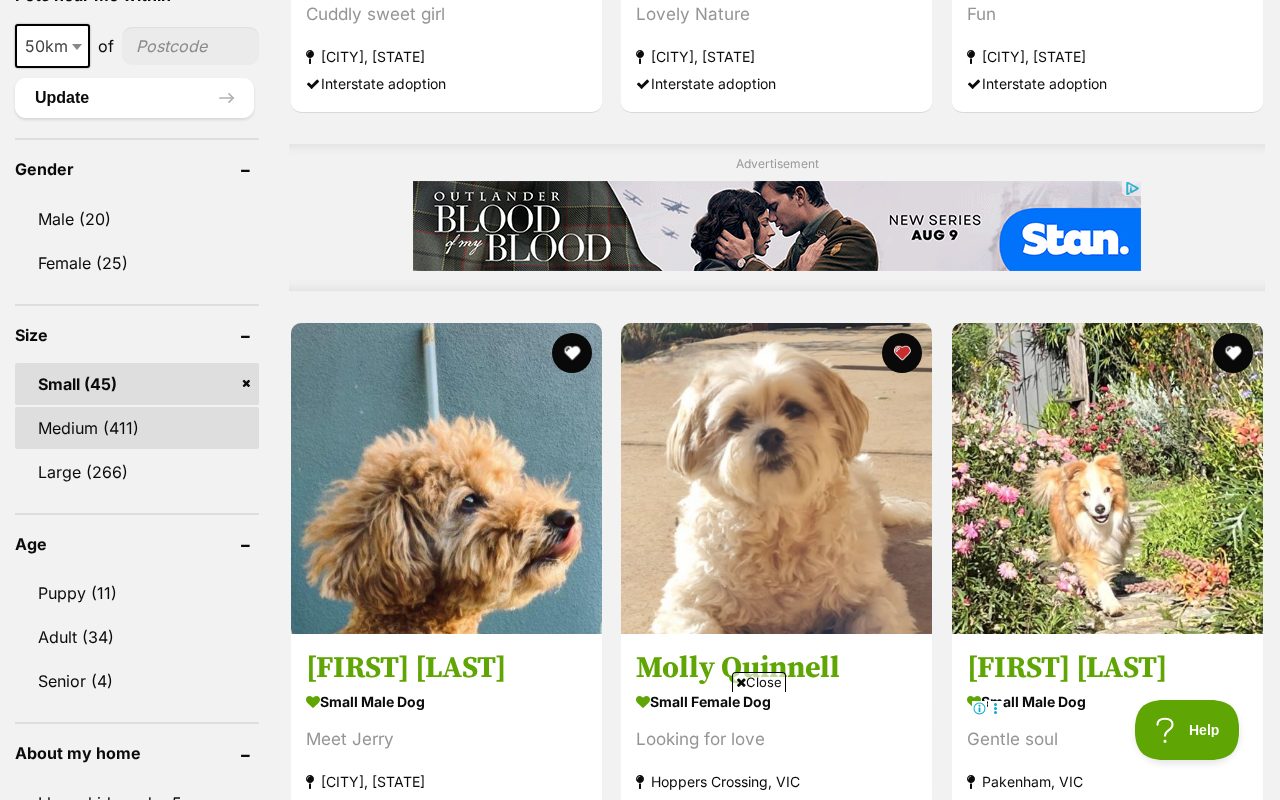 click on "Medium (411)" at bounding box center (137, 428) 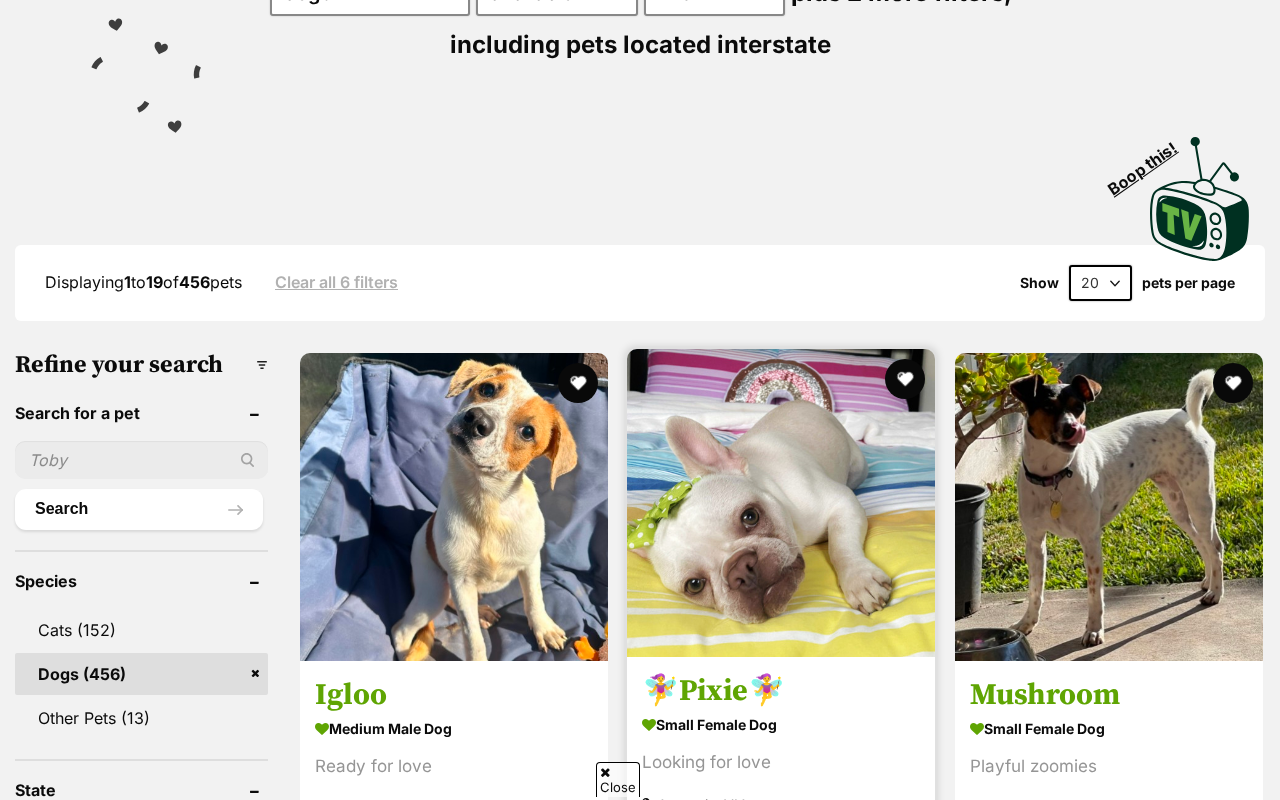 scroll, scrollTop: 348, scrollLeft: 0, axis: vertical 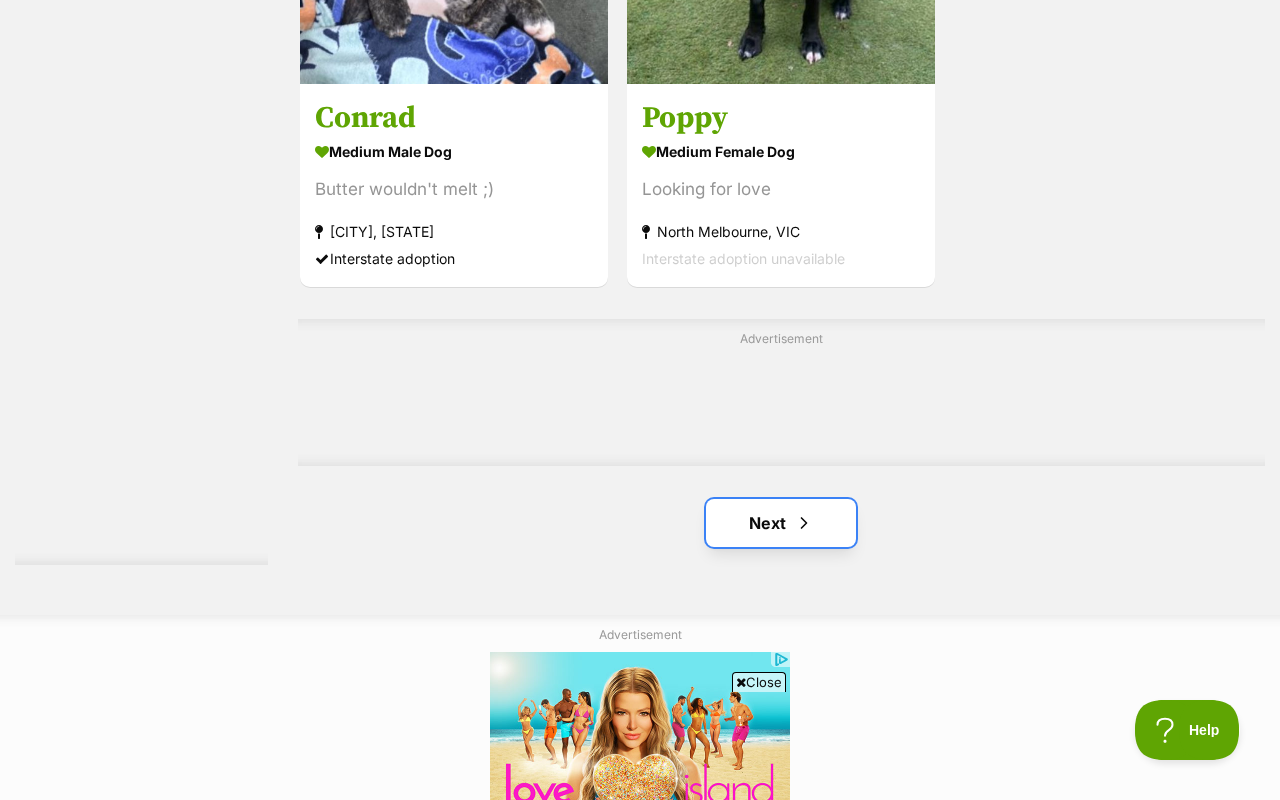 click on "Next" at bounding box center (781, 523) 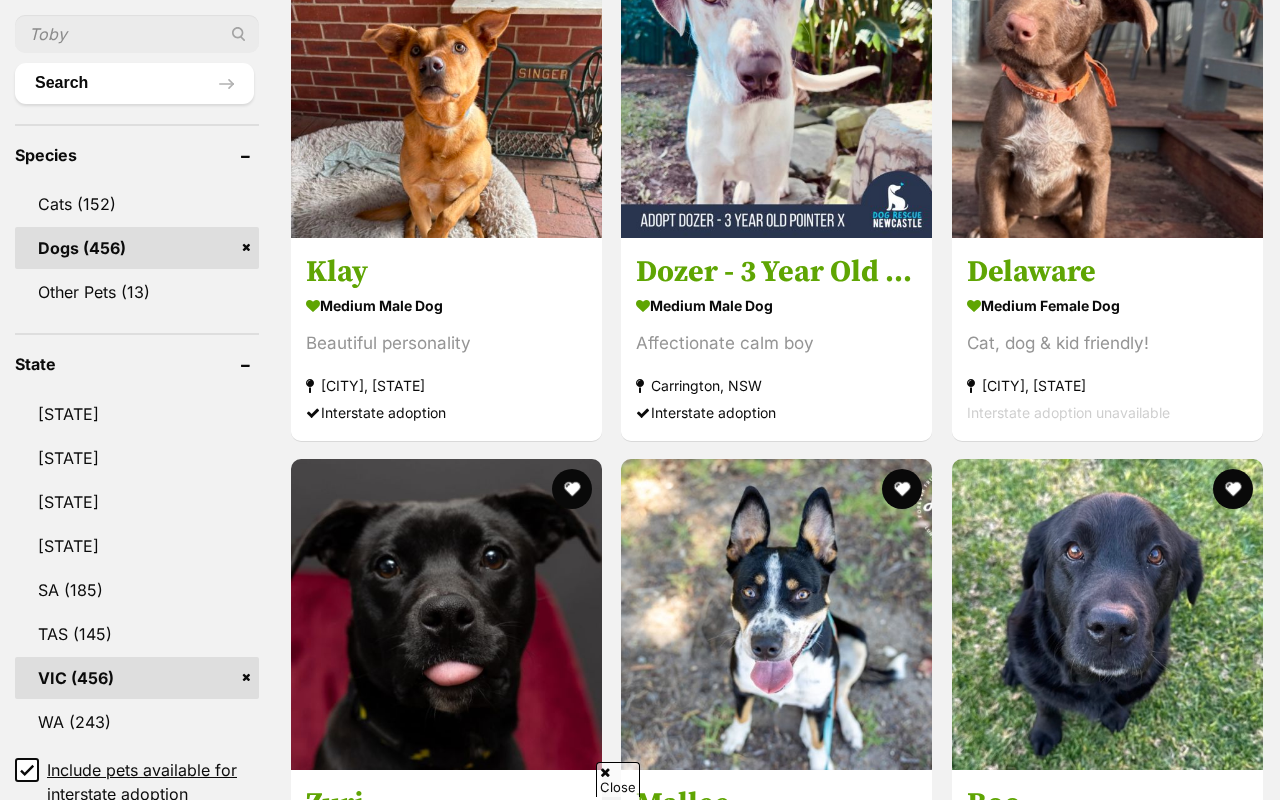 scroll, scrollTop: 980, scrollLeft: 0, axis: vertical 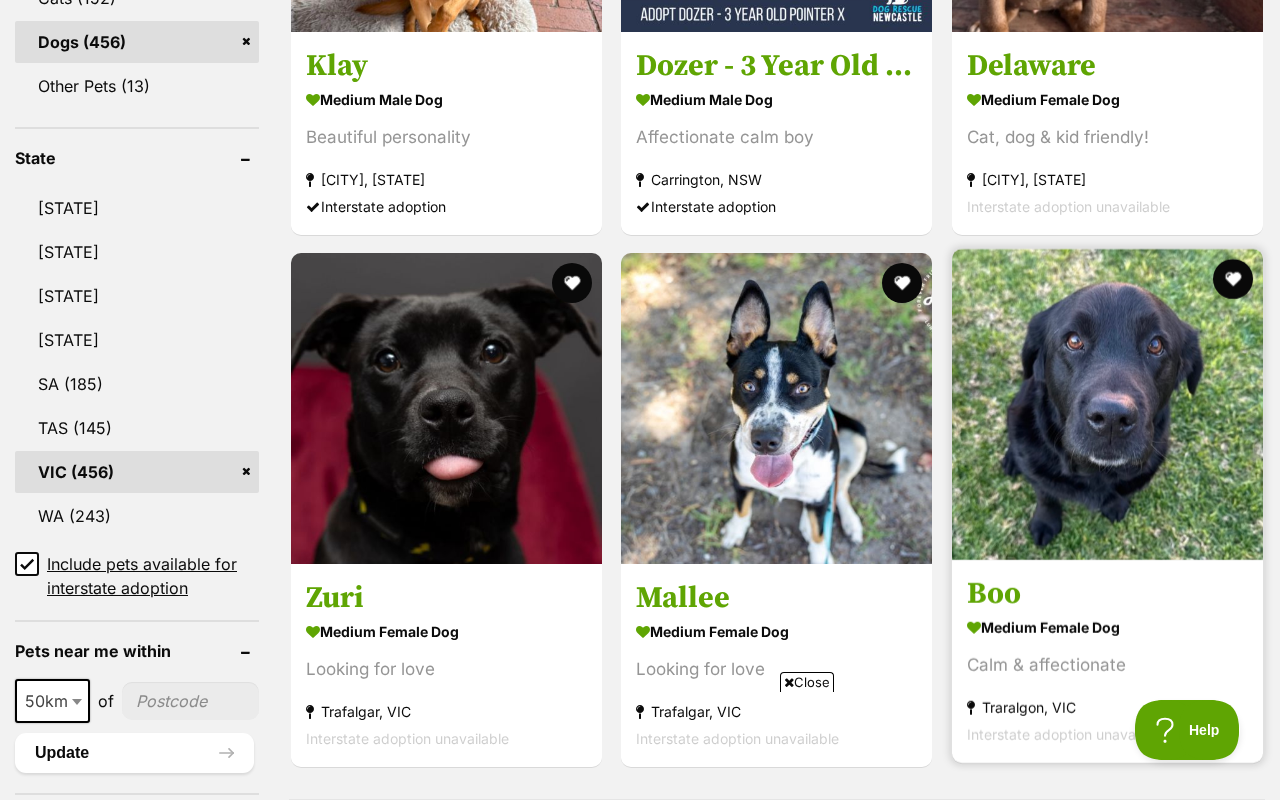 click on "Boo" at bounding box center (1107, 594) 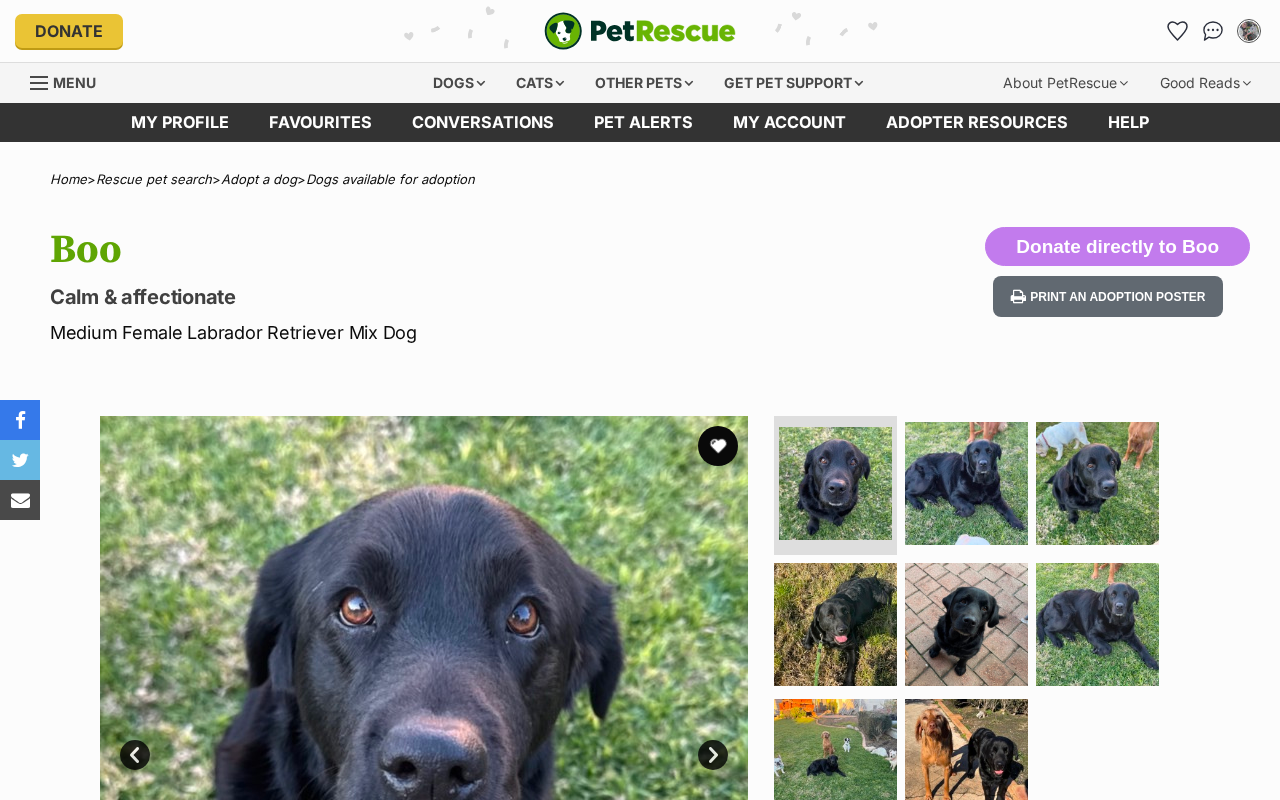 scroll, scrollTop: 0, scrollLeft: 0, axis: both 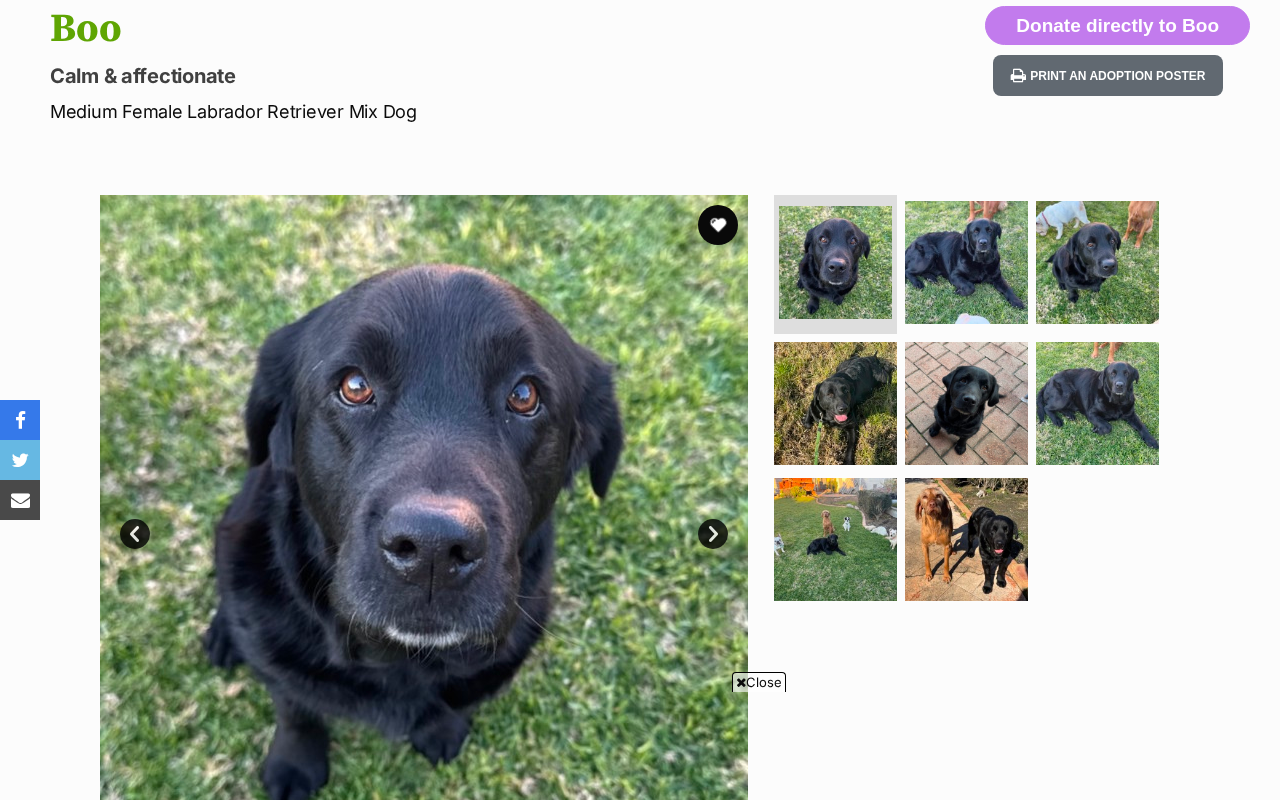 click on "Next" at bounding box center (713, 534) 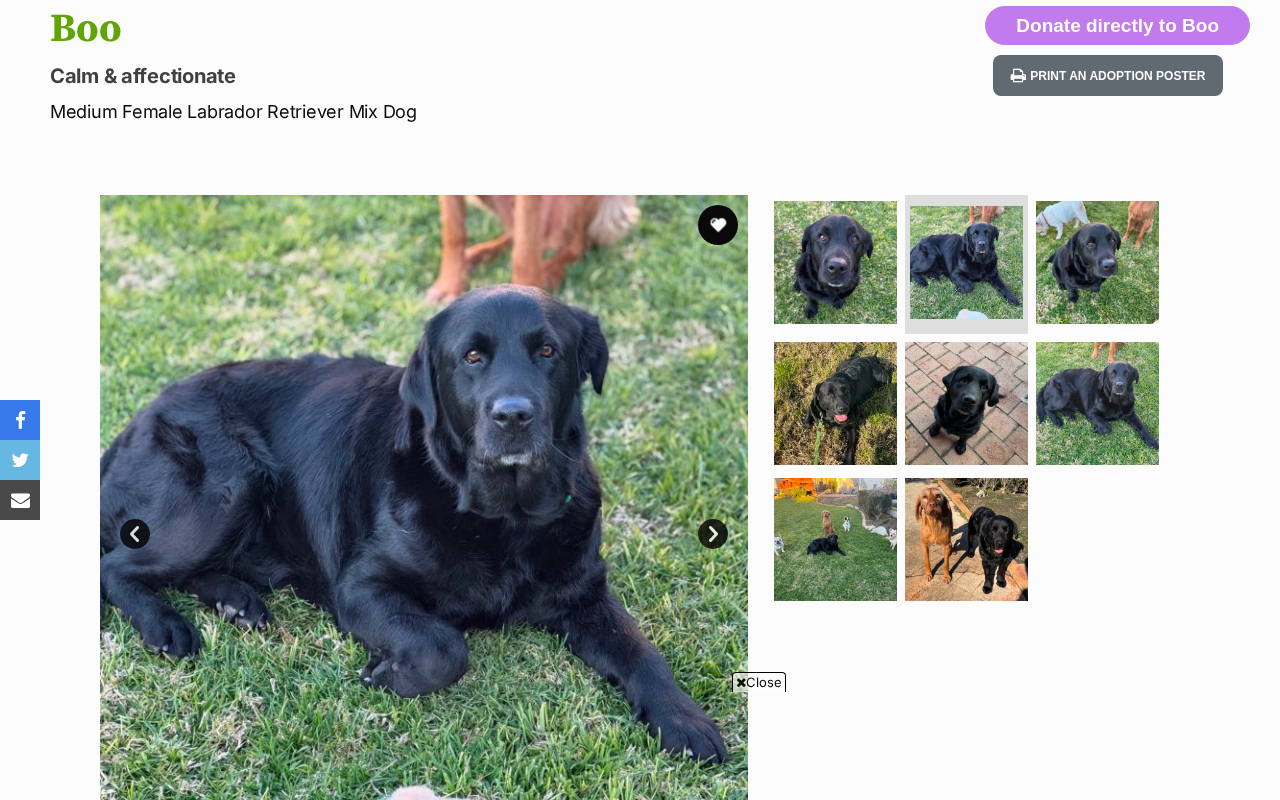 click on "Next" at bounding box center (713, 534) 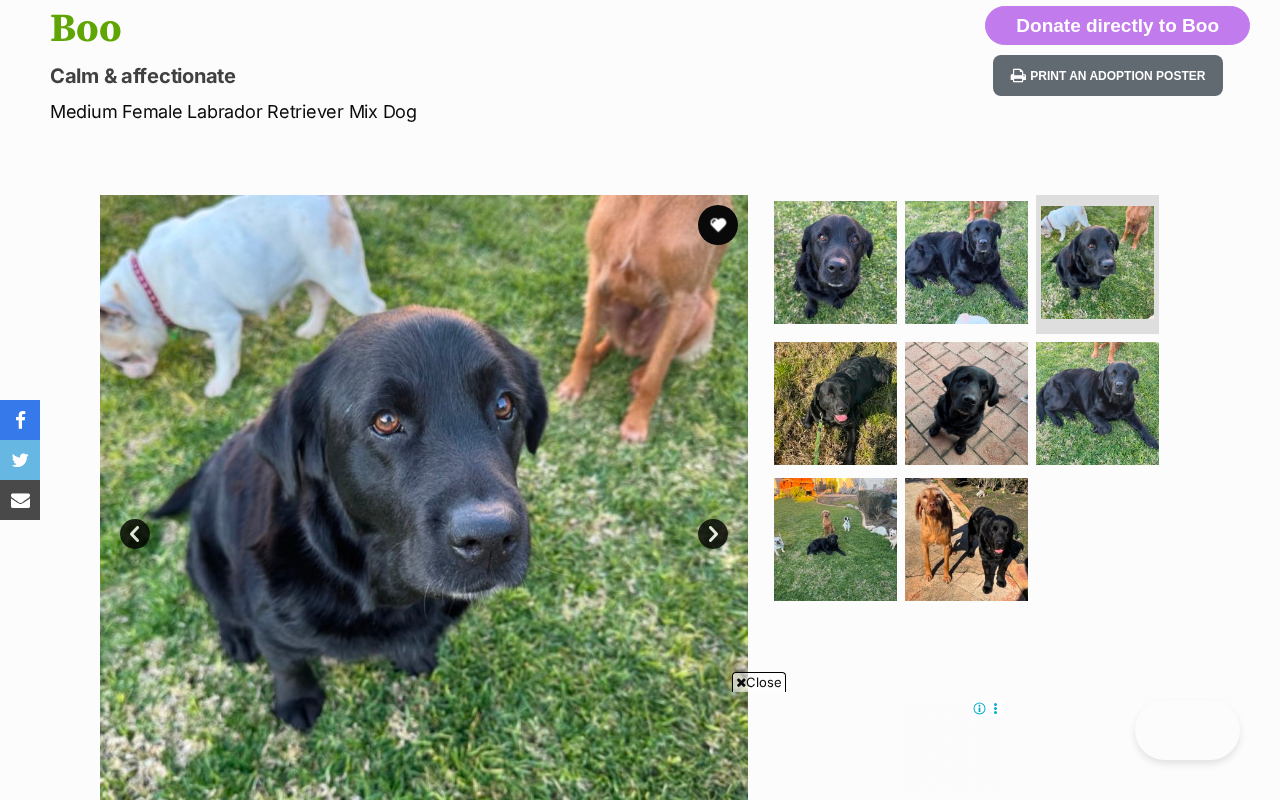 scroll, scrollTop: 0, scrollLeft: 0, axis: both 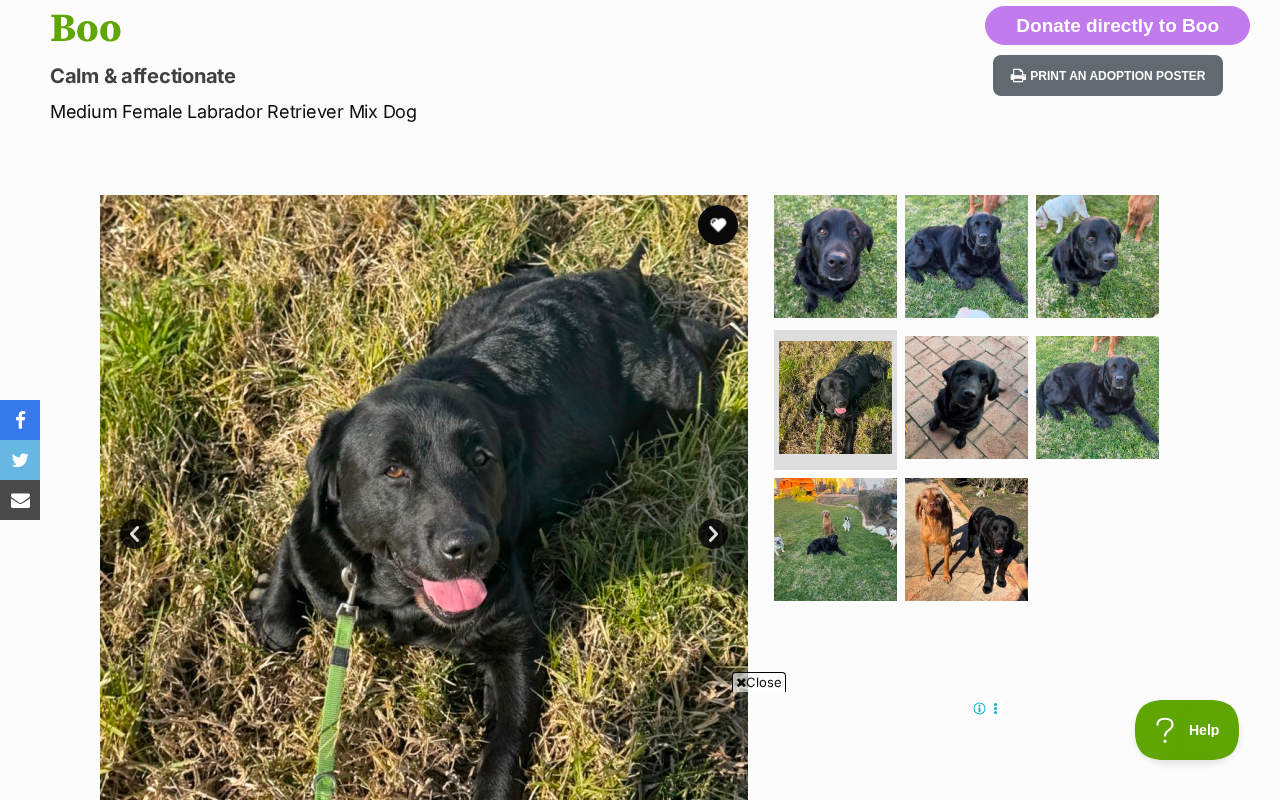 click on "Next" at bounding box center (713, 534) 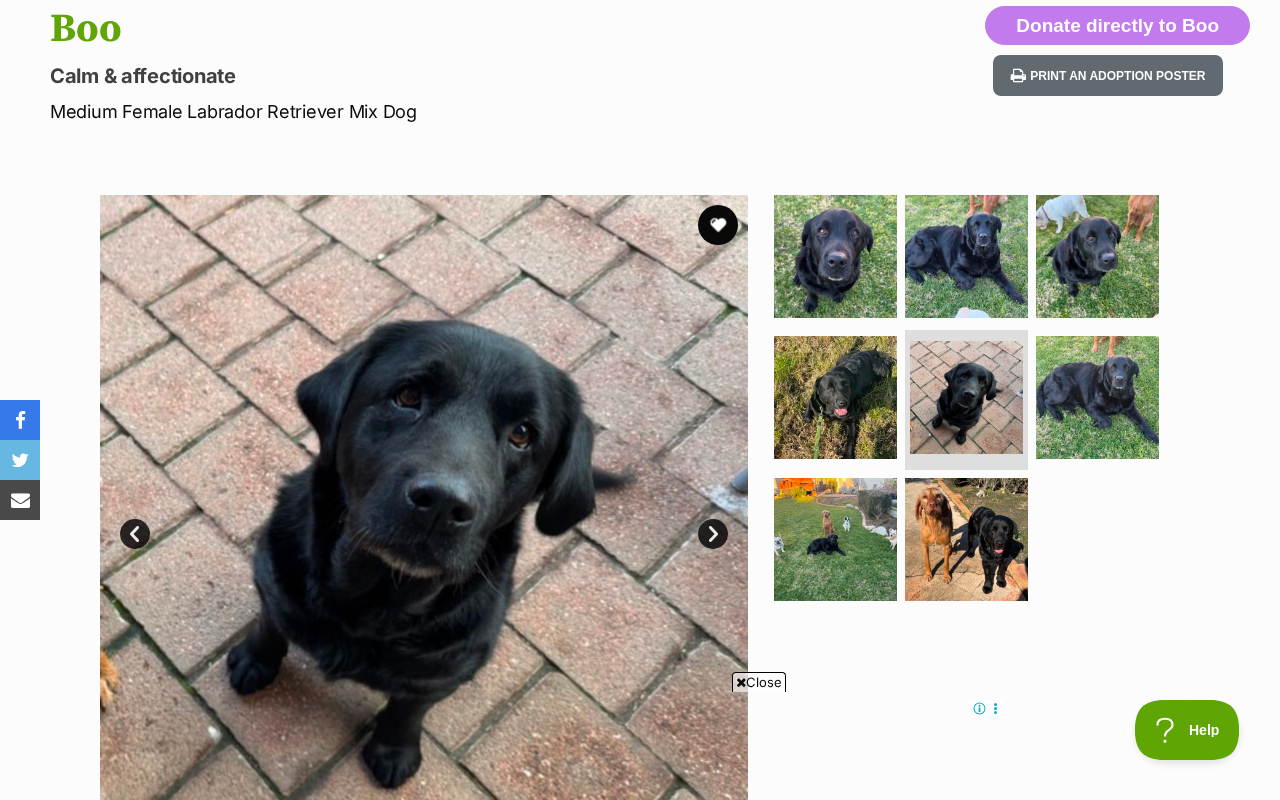 click on "Next" at bounding box center (713, 534) 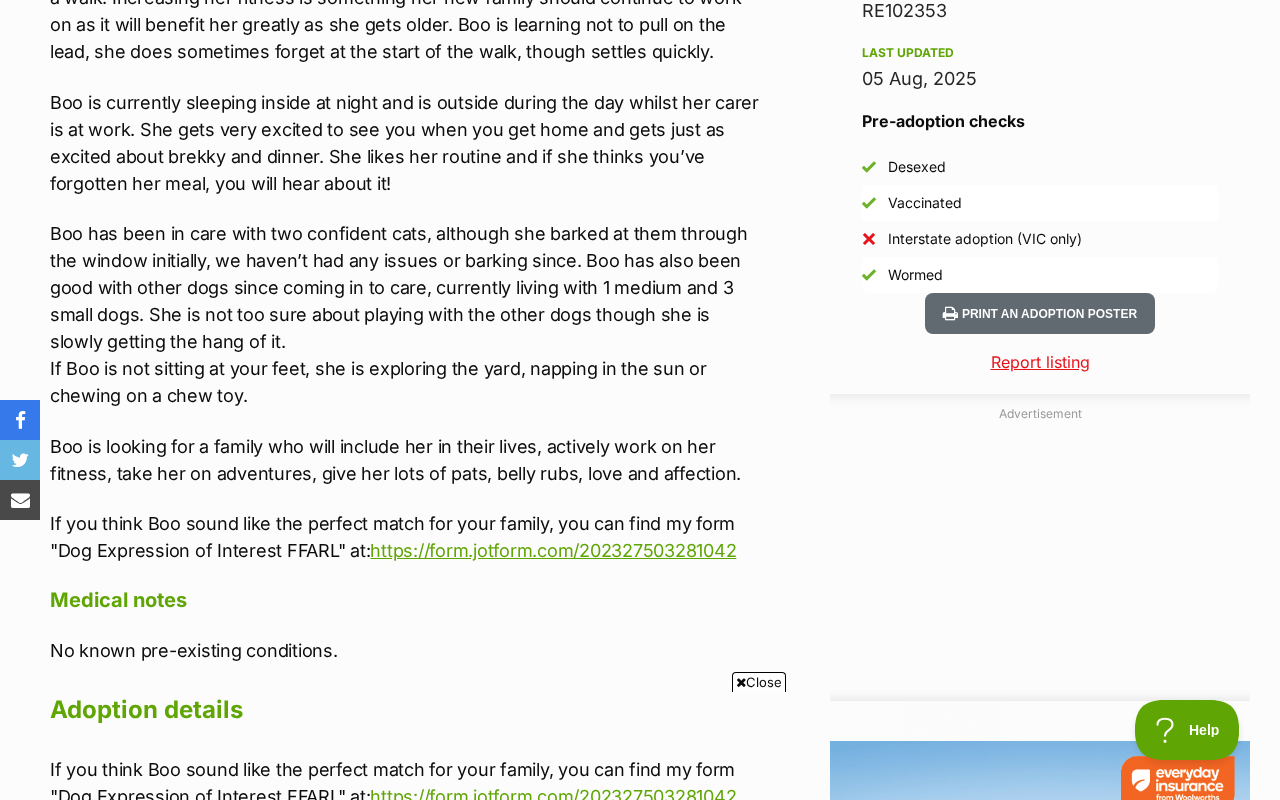 scroll, scrollTop: 0, scrollLeft: 0, axis: both 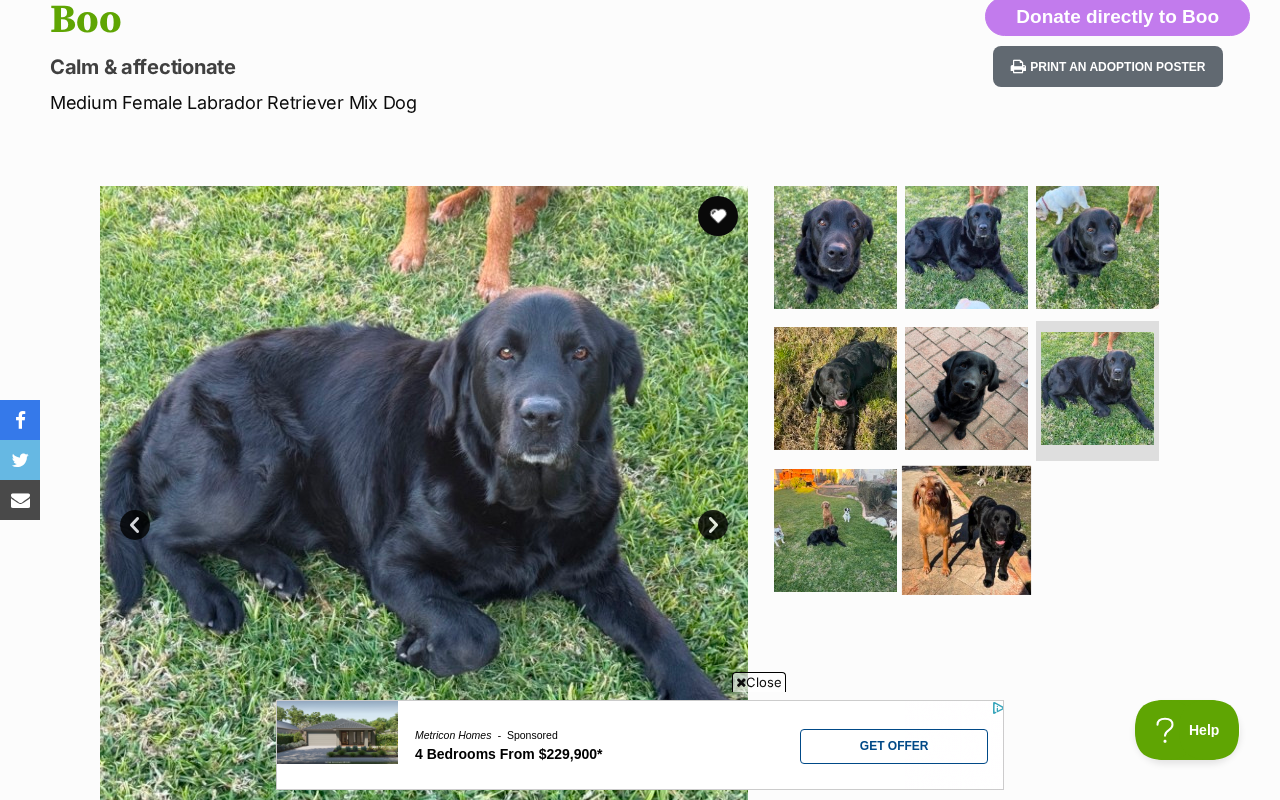 click at bounding box center (966, 530) 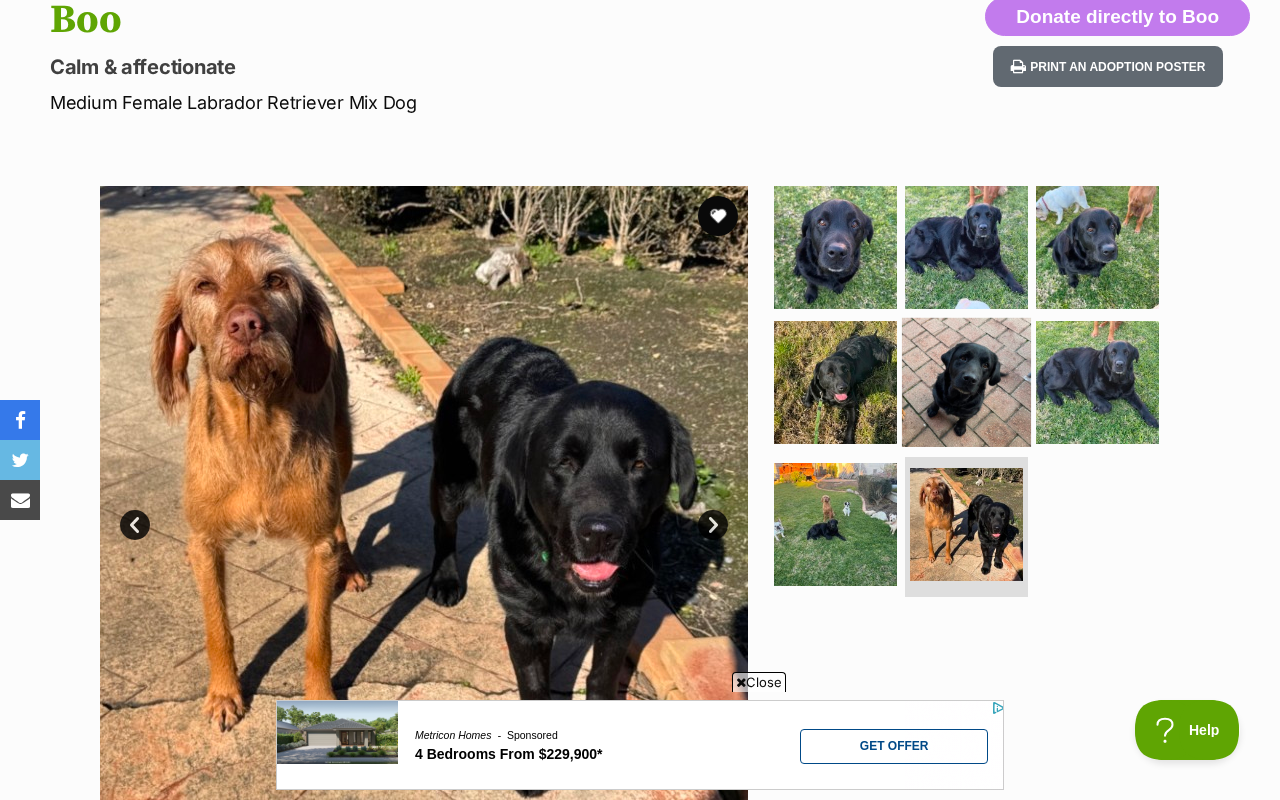 click at bounding box center [966, 382] 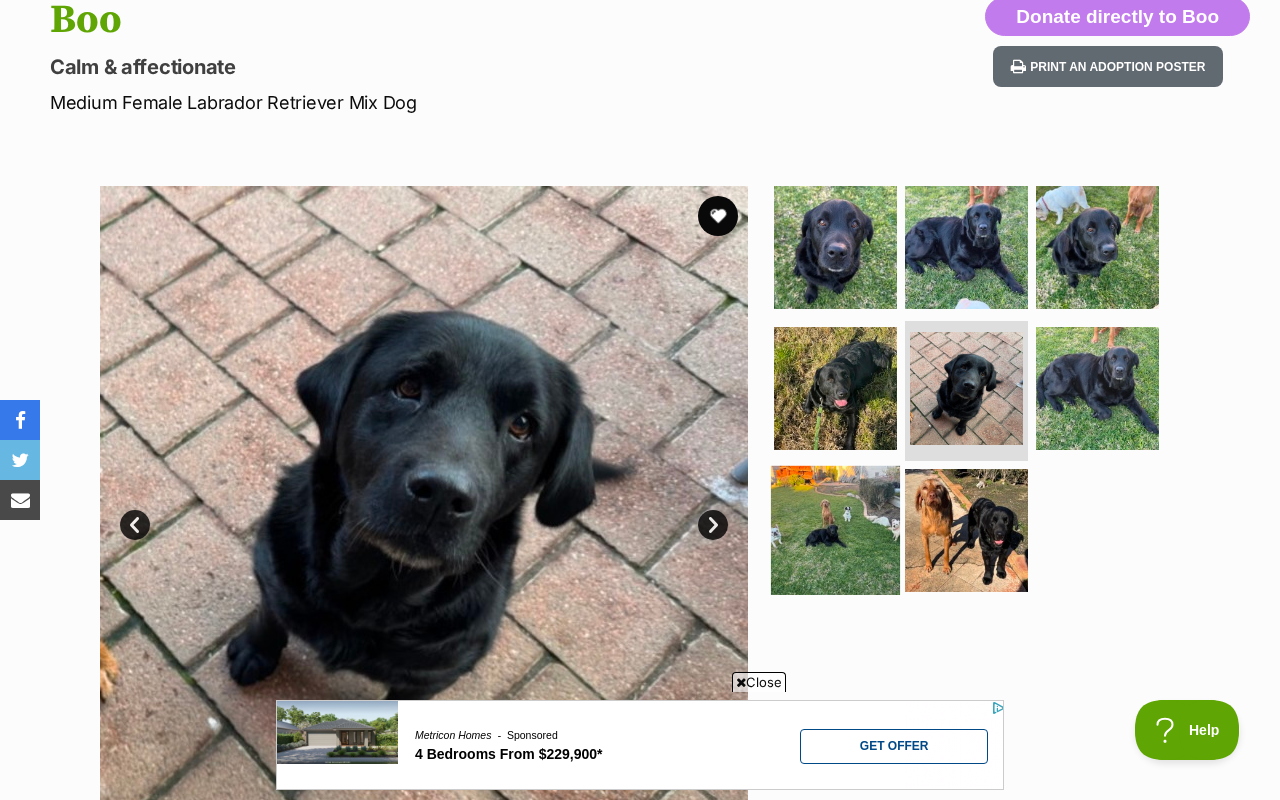 click at bounding box center [835, 530] 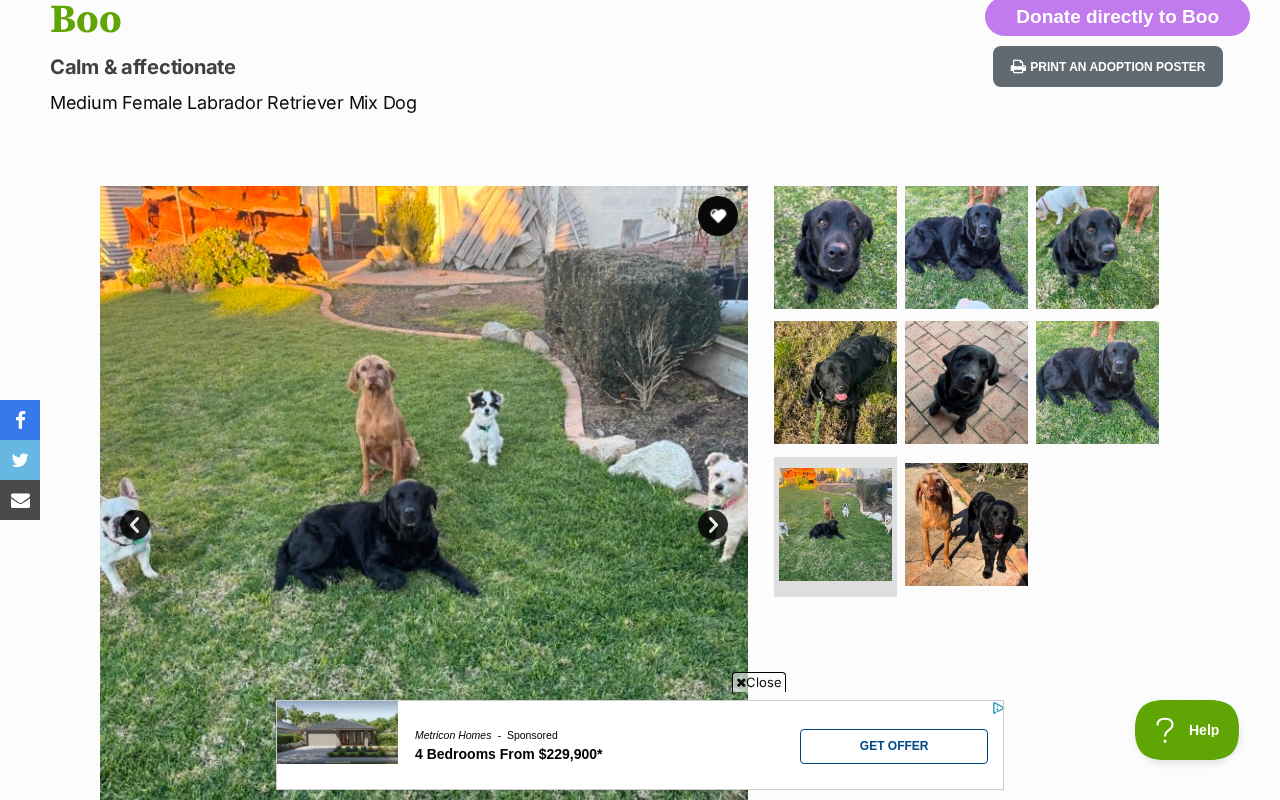 click on "Next" at bounding box center [713, 525] 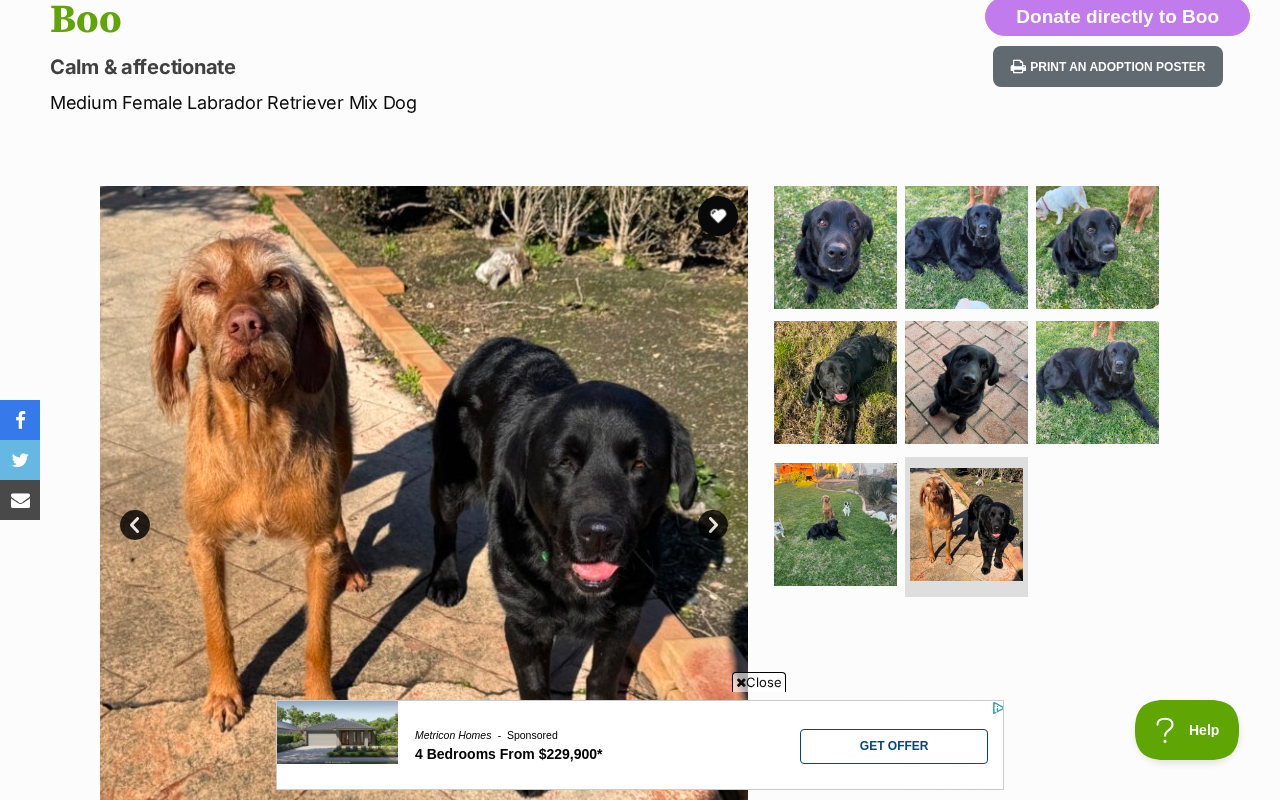 click on "Next" at bounding box center [713, 525] 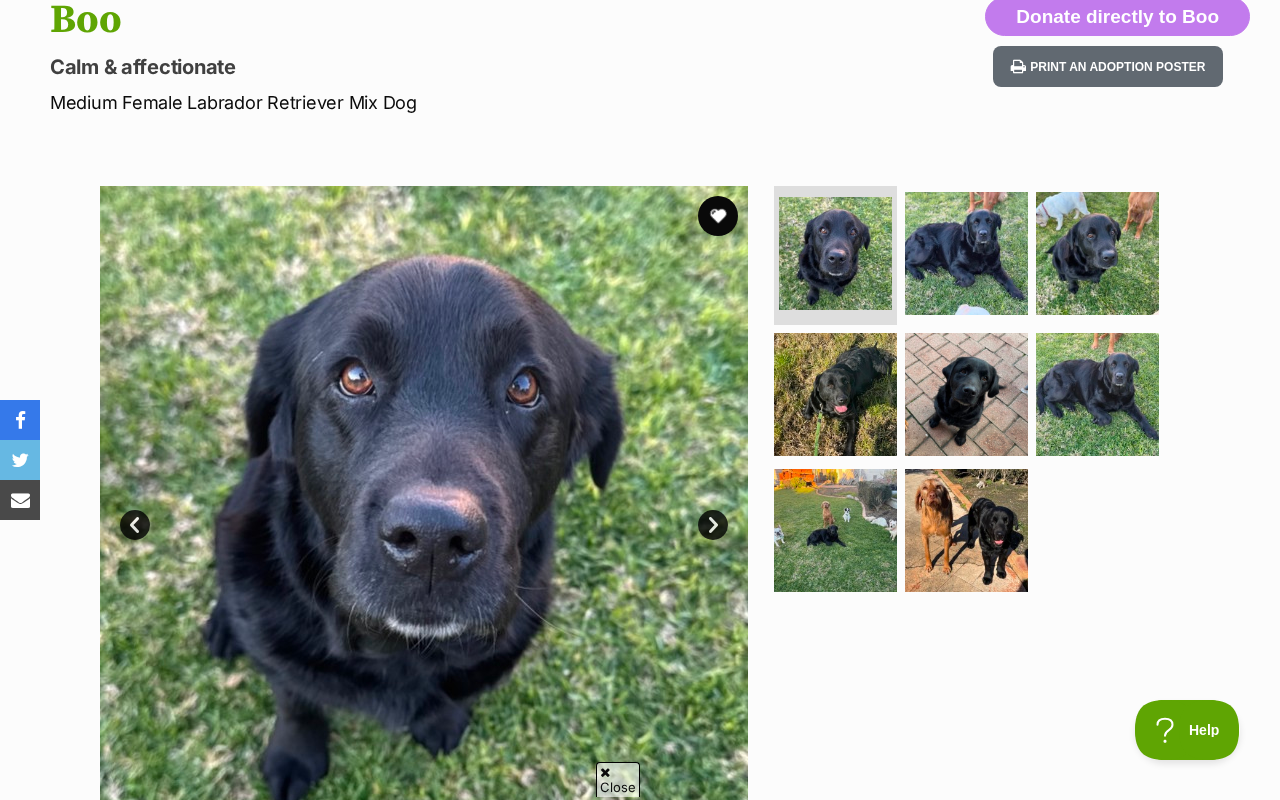 click on "Next" at bounding box center (713, 525) 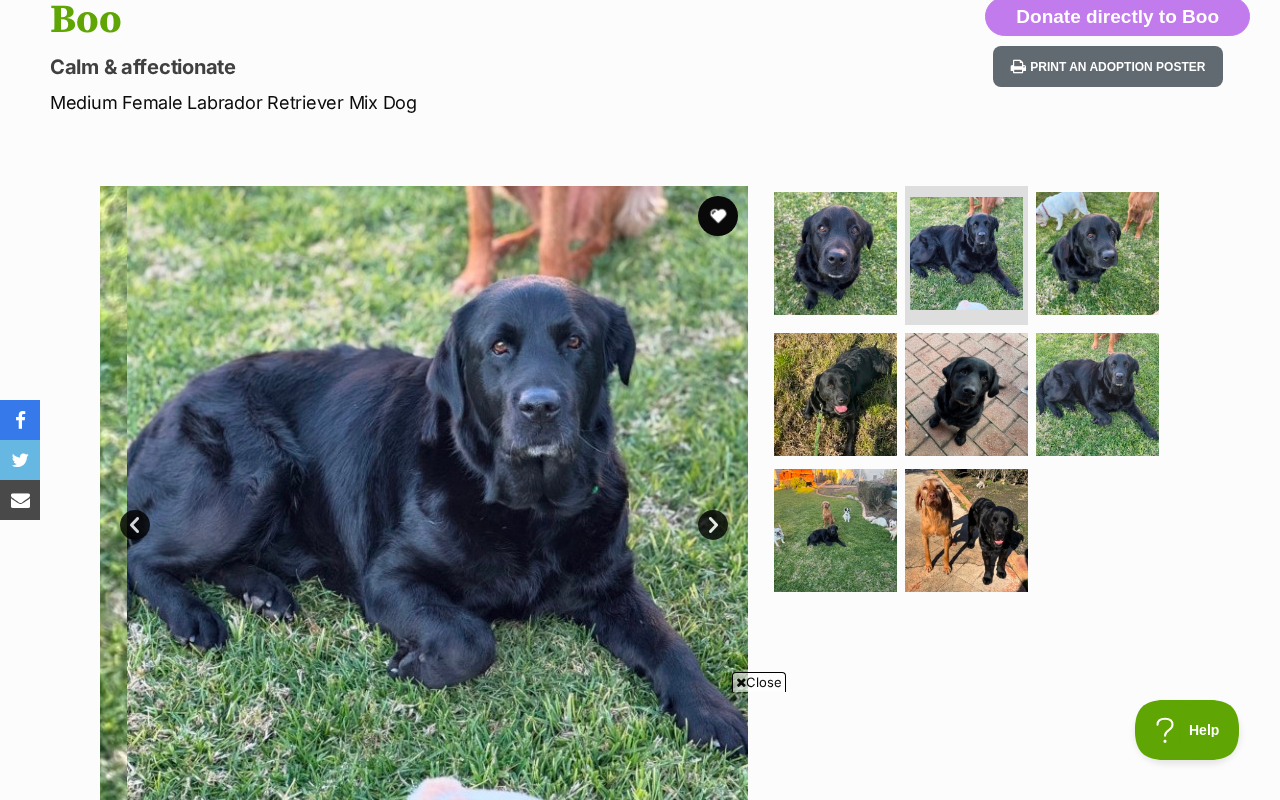 scroll, scrollTop: 0, scrollLeft: 0, axis: both 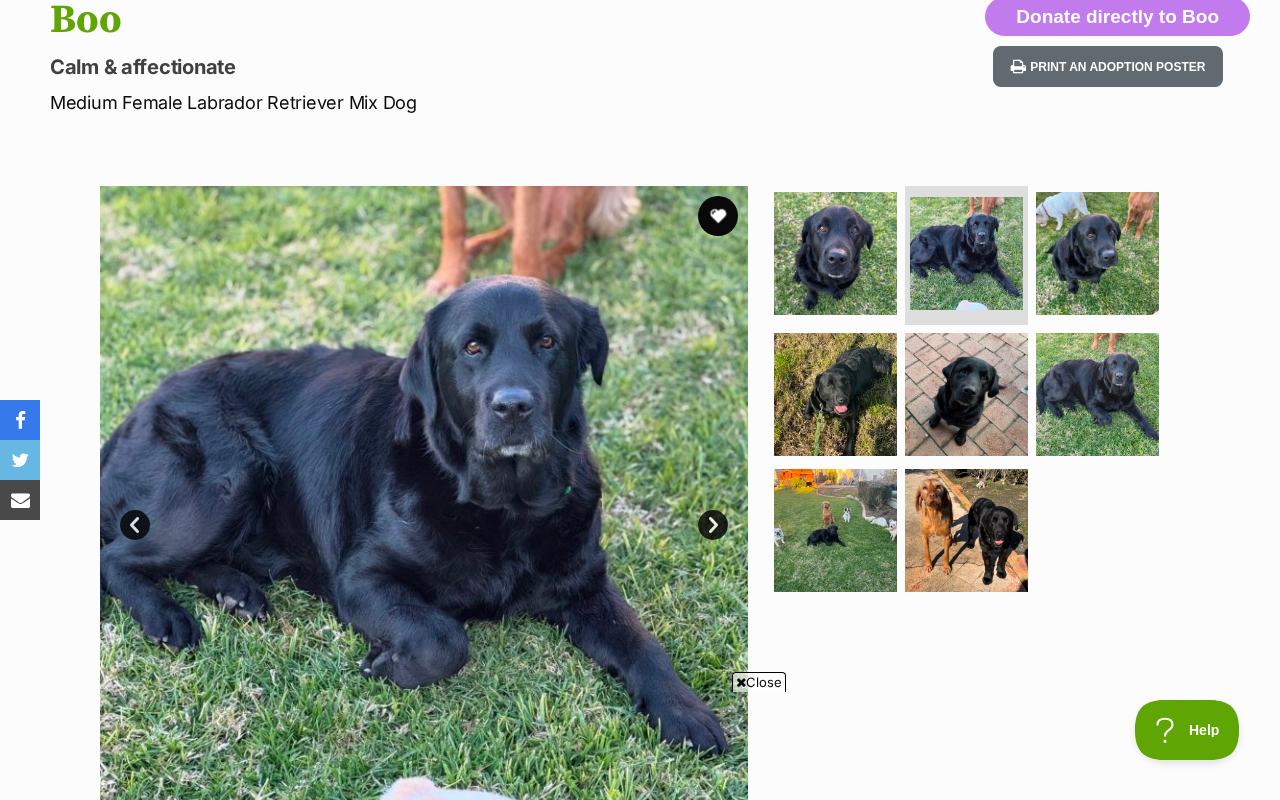 click on "Next" at bounding box center (713, 525) 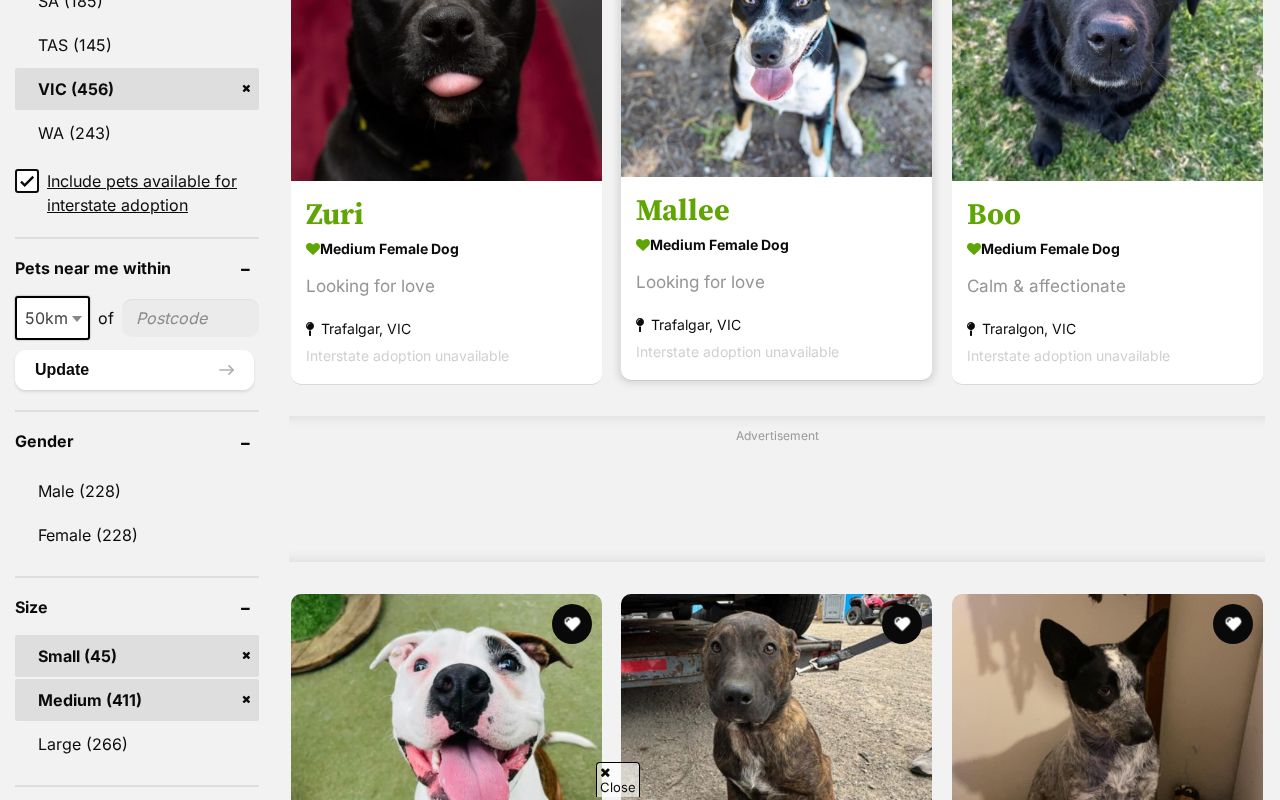 scroll, scrollTop: 1510, scrollLeft: 0, axis: vertical 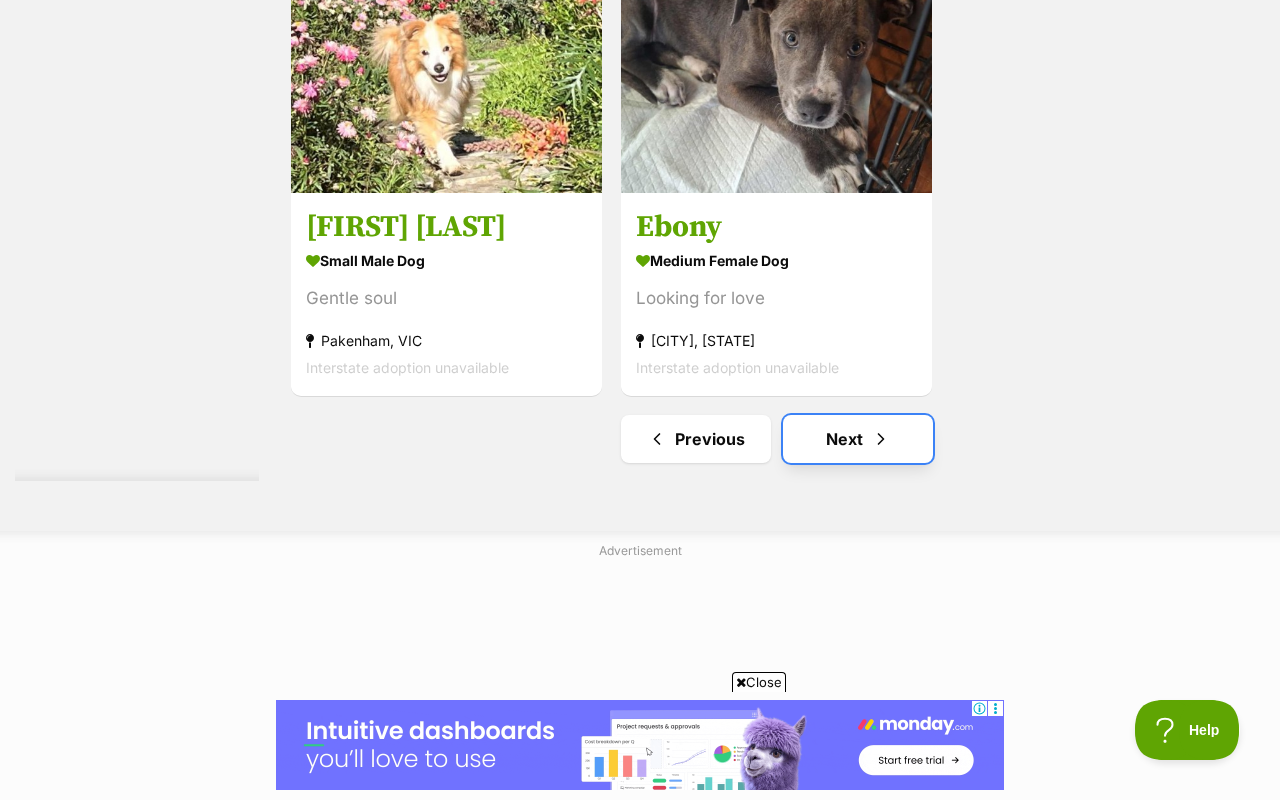 click on "Next" at bounding box center [858, 439] 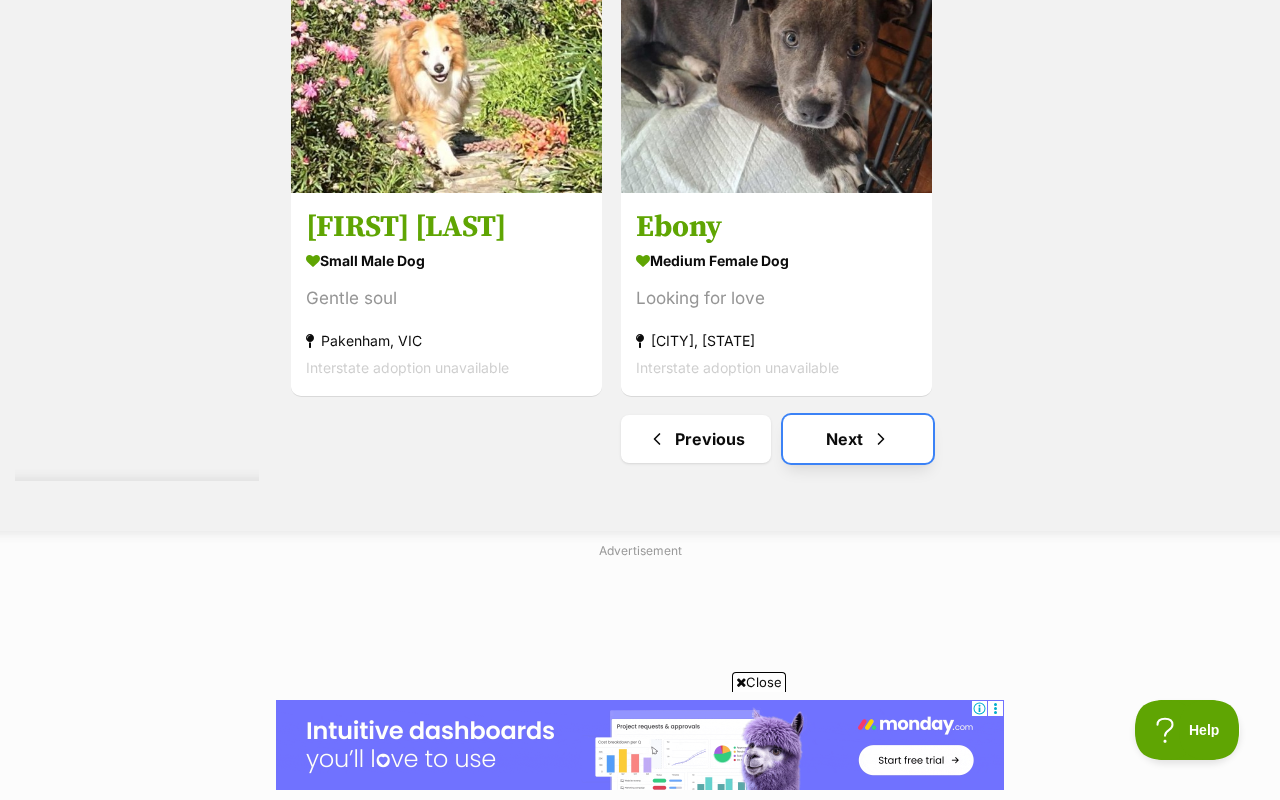 scroll, scrollTop: 0, scrollLeft: 0, axis: both 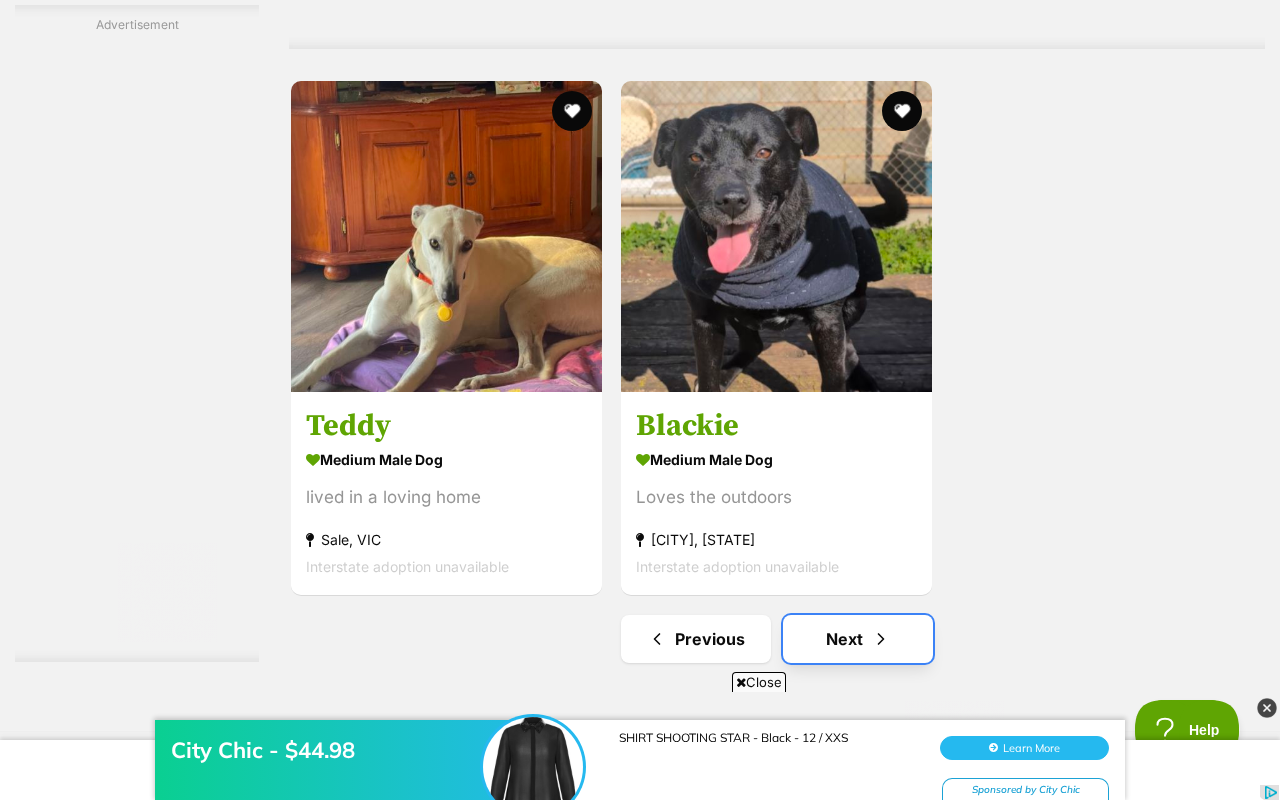 click at bounding box center (881, 639) 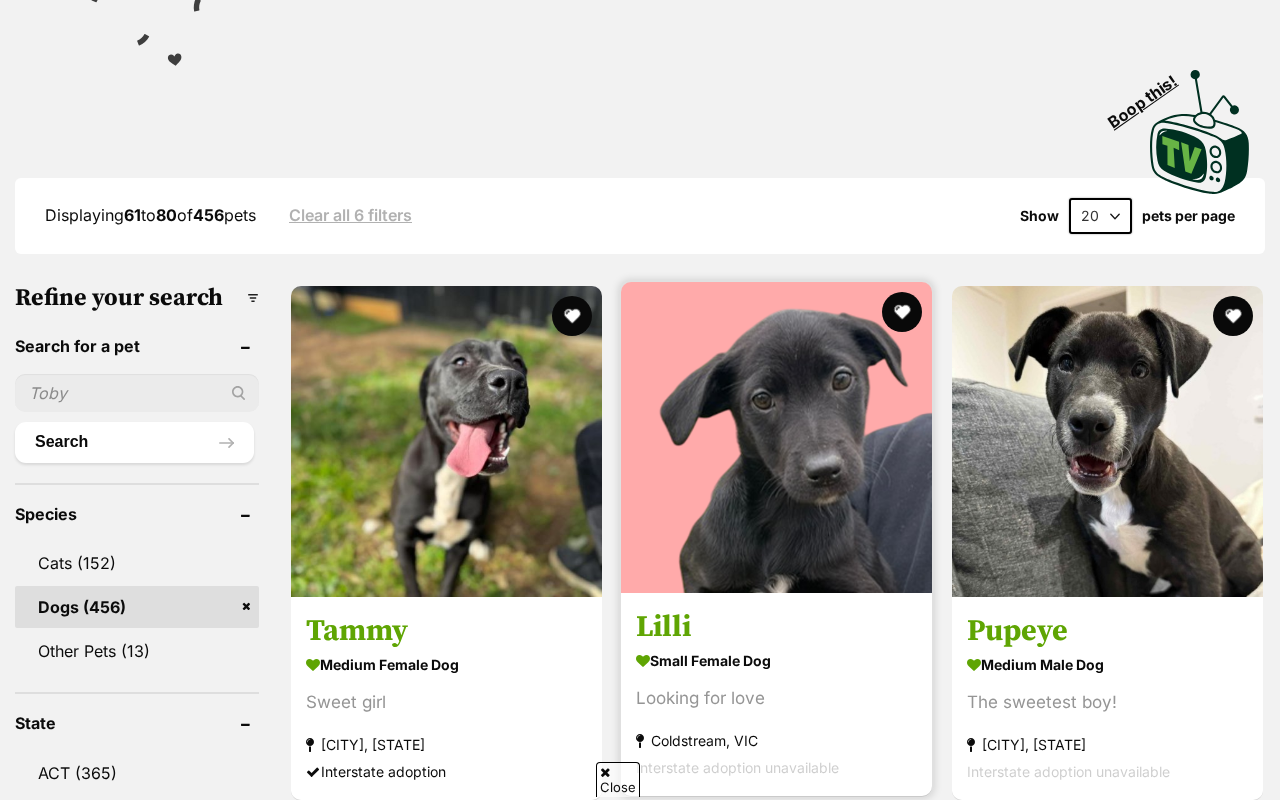 scroll, scrollTop: 538, scrollLeft: 0, axis: vertical 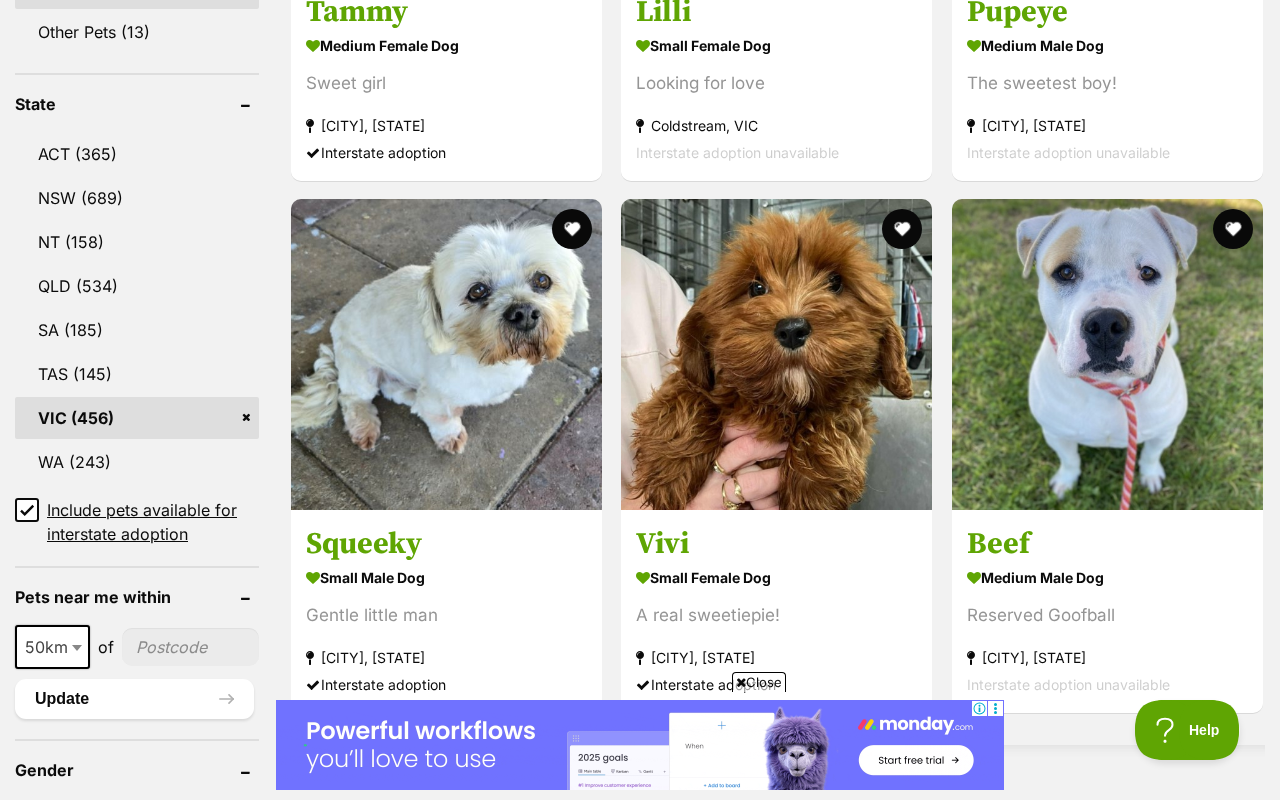 click on "Include pets available for interstate adoption" at bounding box center [153, 522] 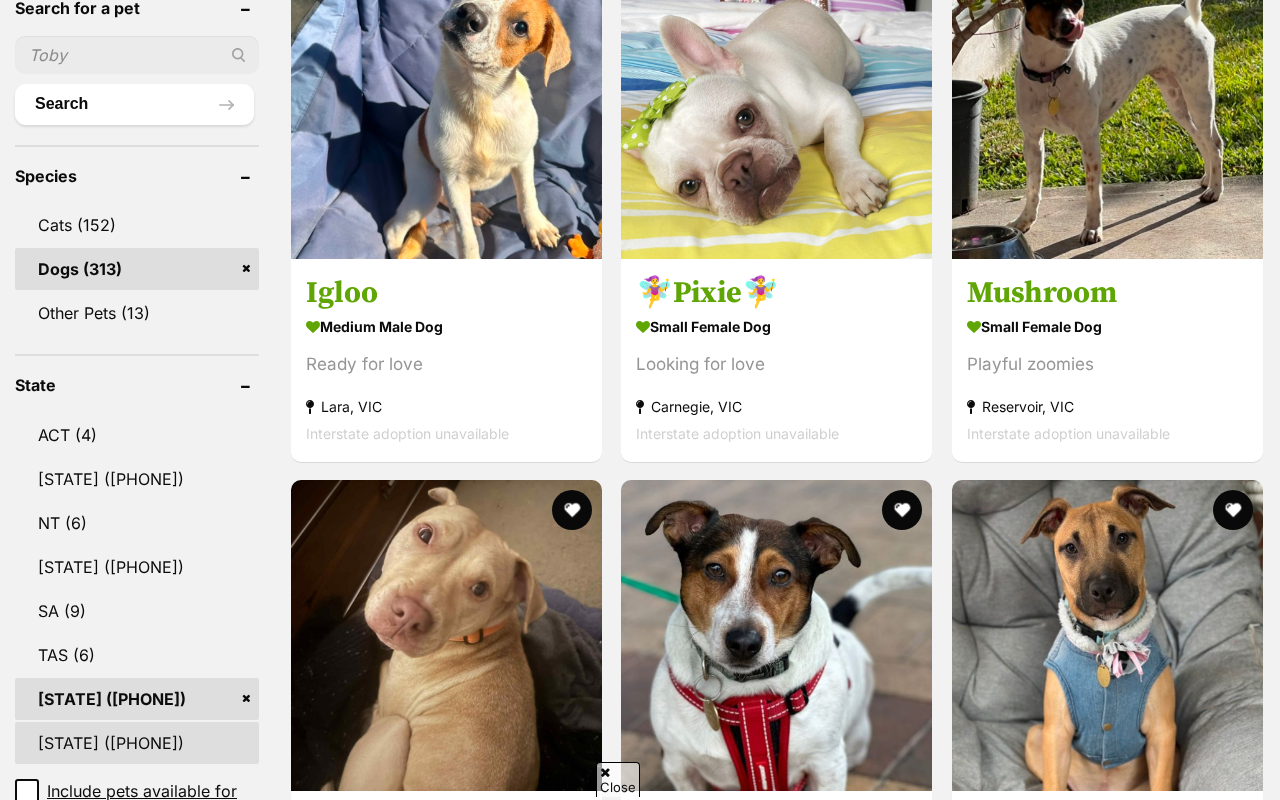 scroll, scrollTop: 1025, scrollLeft: 0, axis: vertical 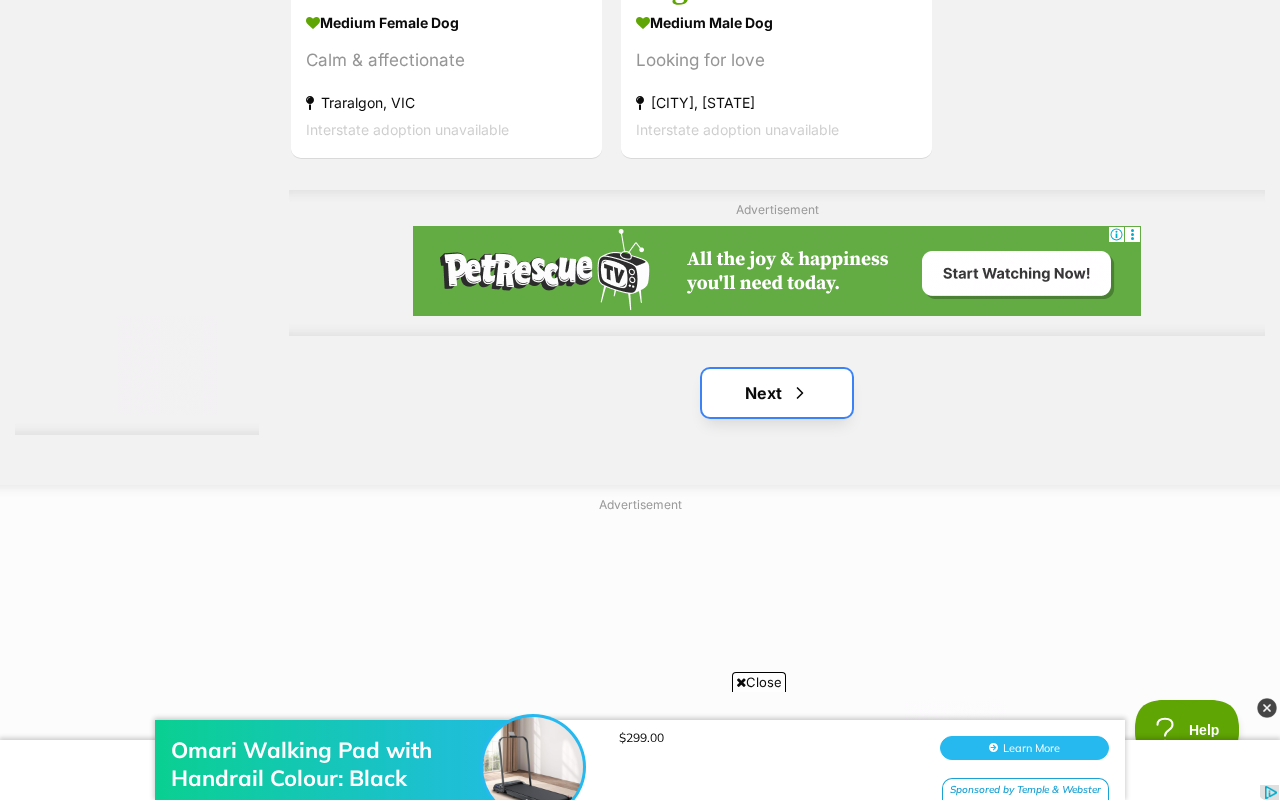 click at bounding box center (800, 393) 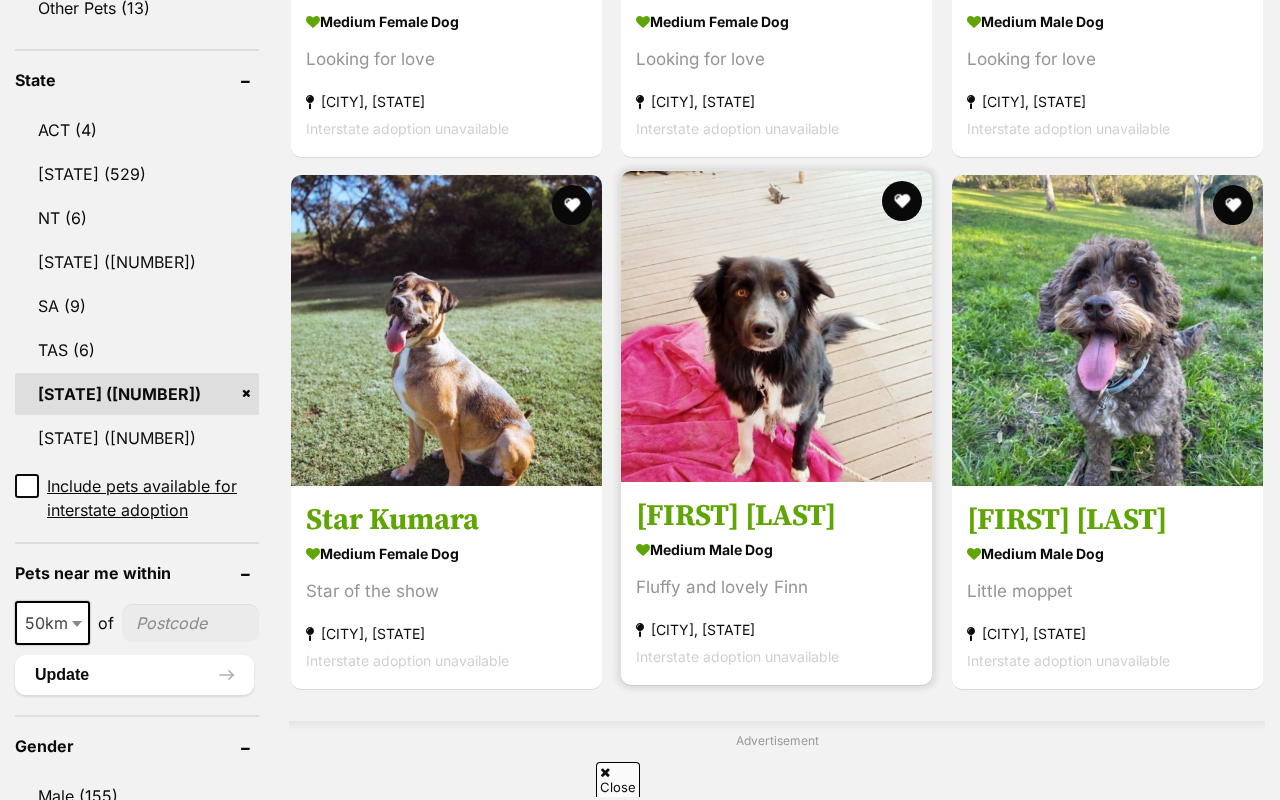 scroll, scrollTop: 1010, scrollLeft: 0, axis: vertical 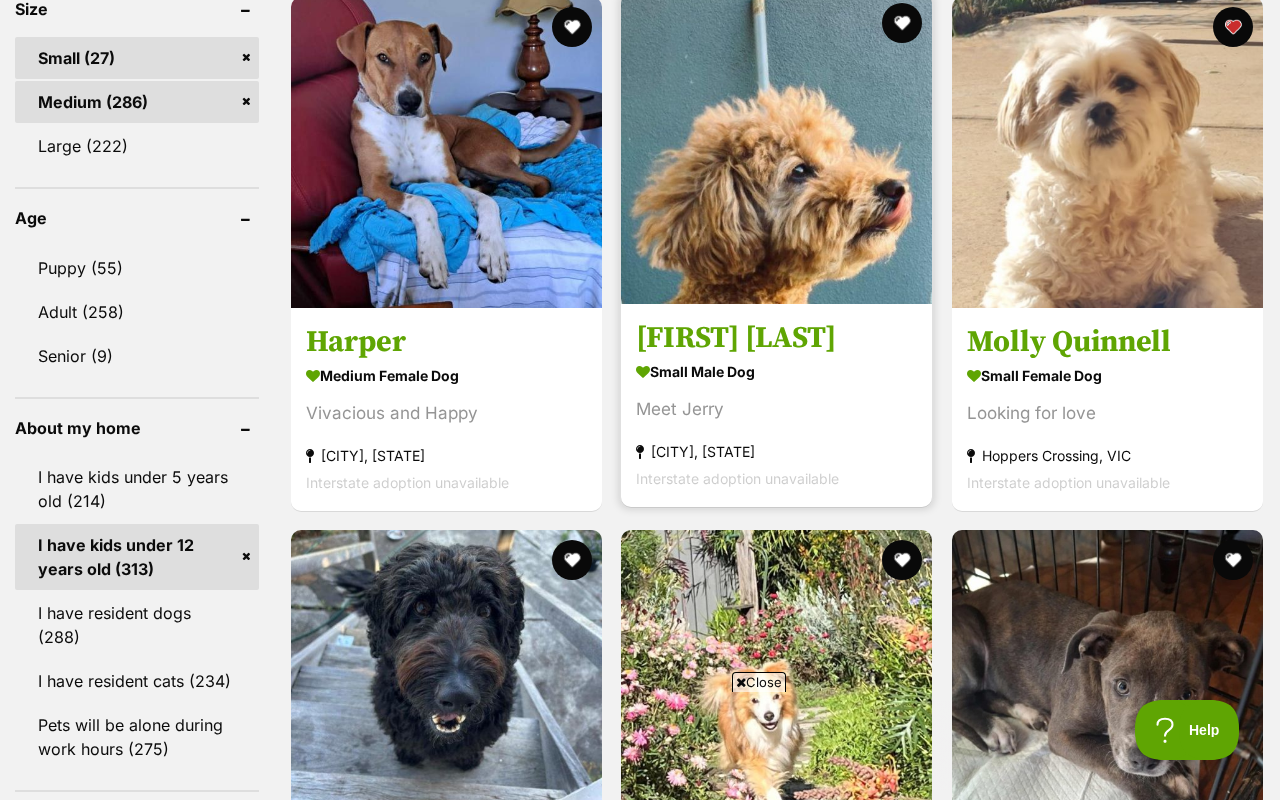 click on "small male Dog" at bounding box center [776, 371] 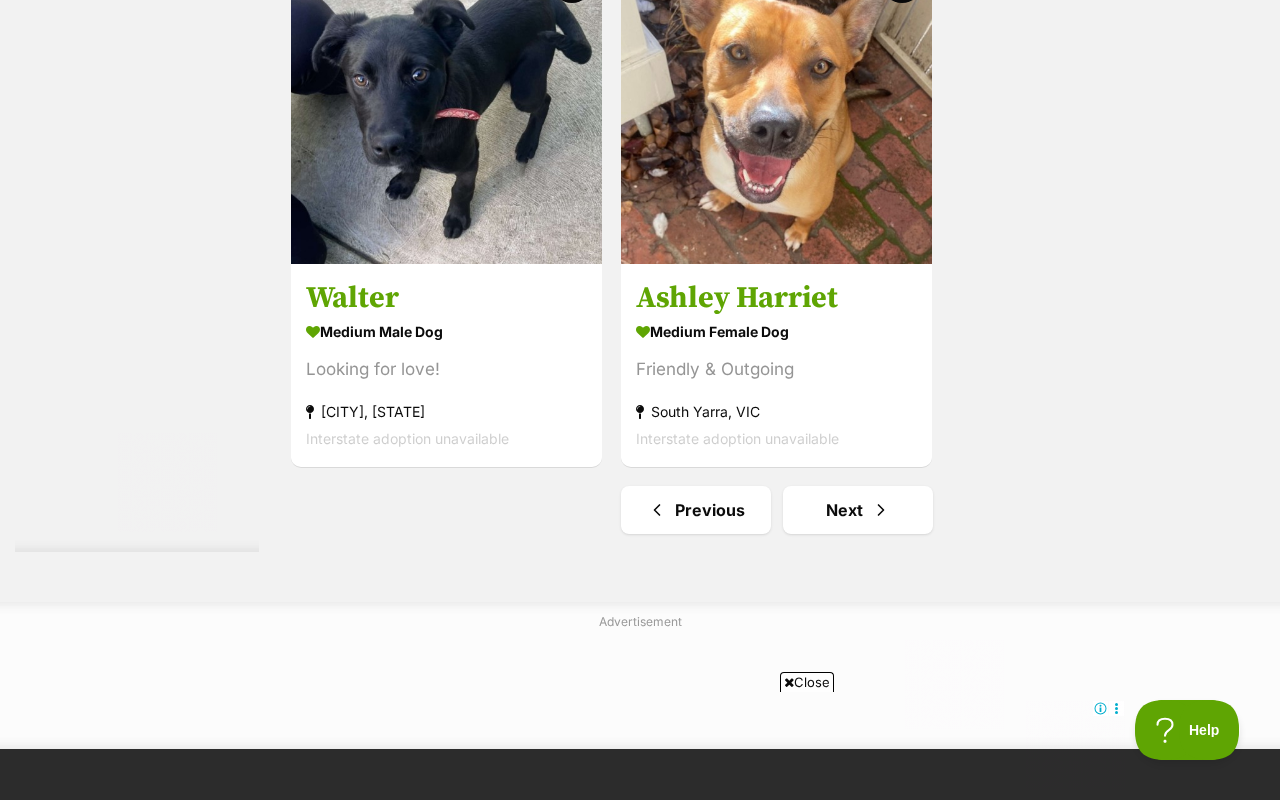 scroll, scrollTop: 0, scrollLeft: 0, axis: both 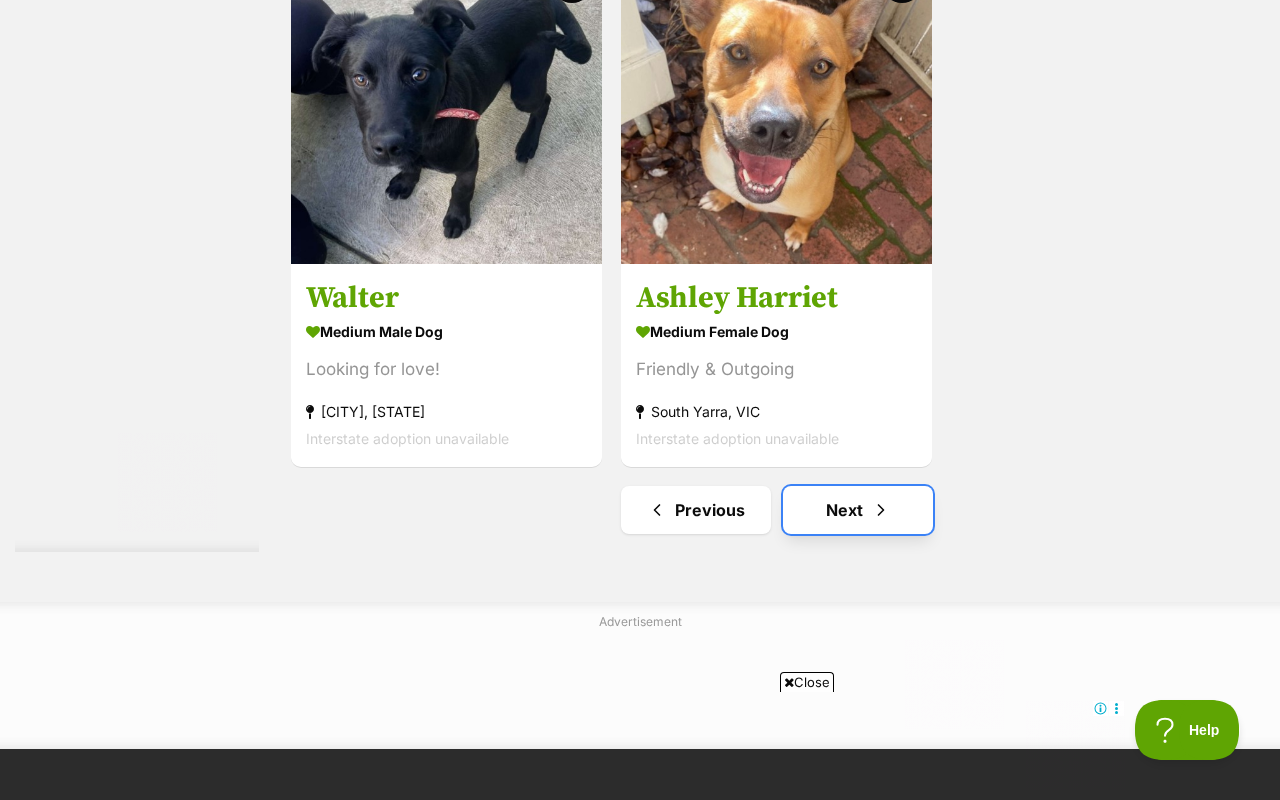 click on "Next" at bounding box center [858, 510] 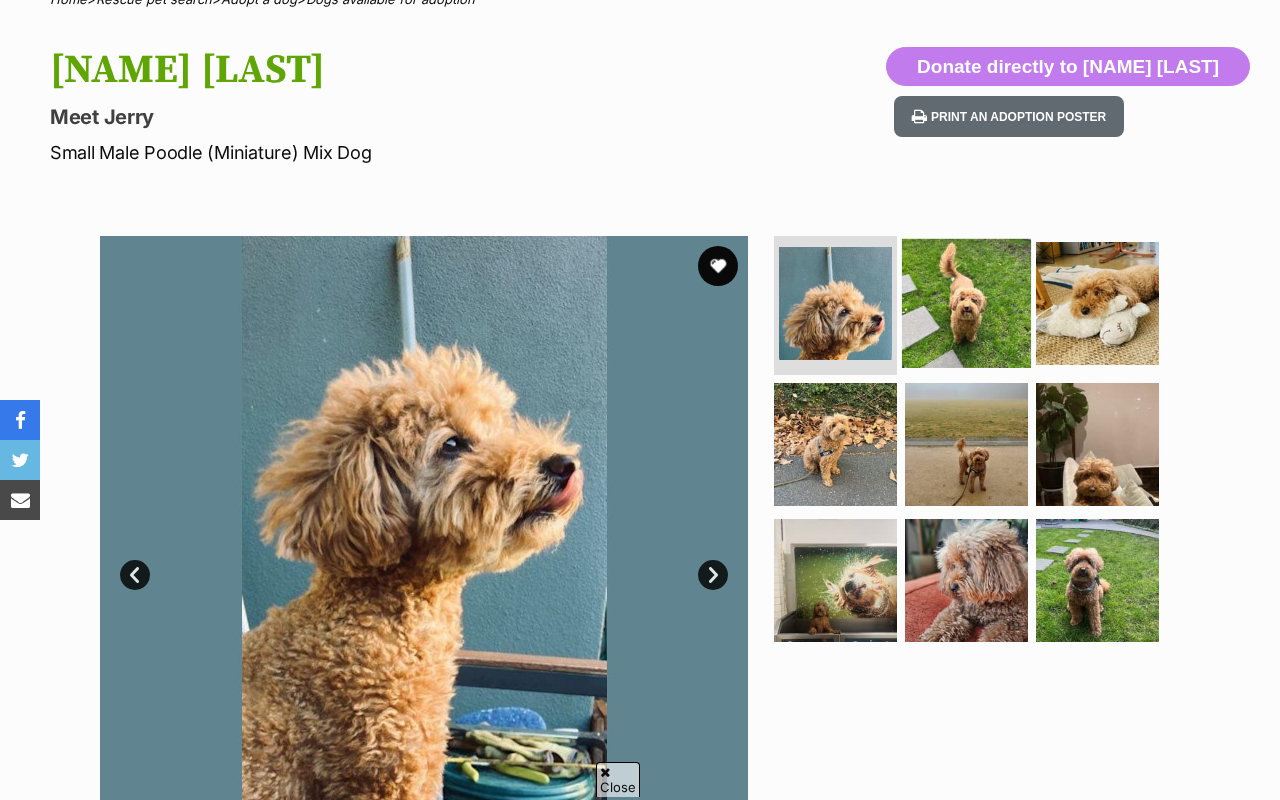 scroll, scrollTop: 180, scrollLeft: 0, axis: vertical 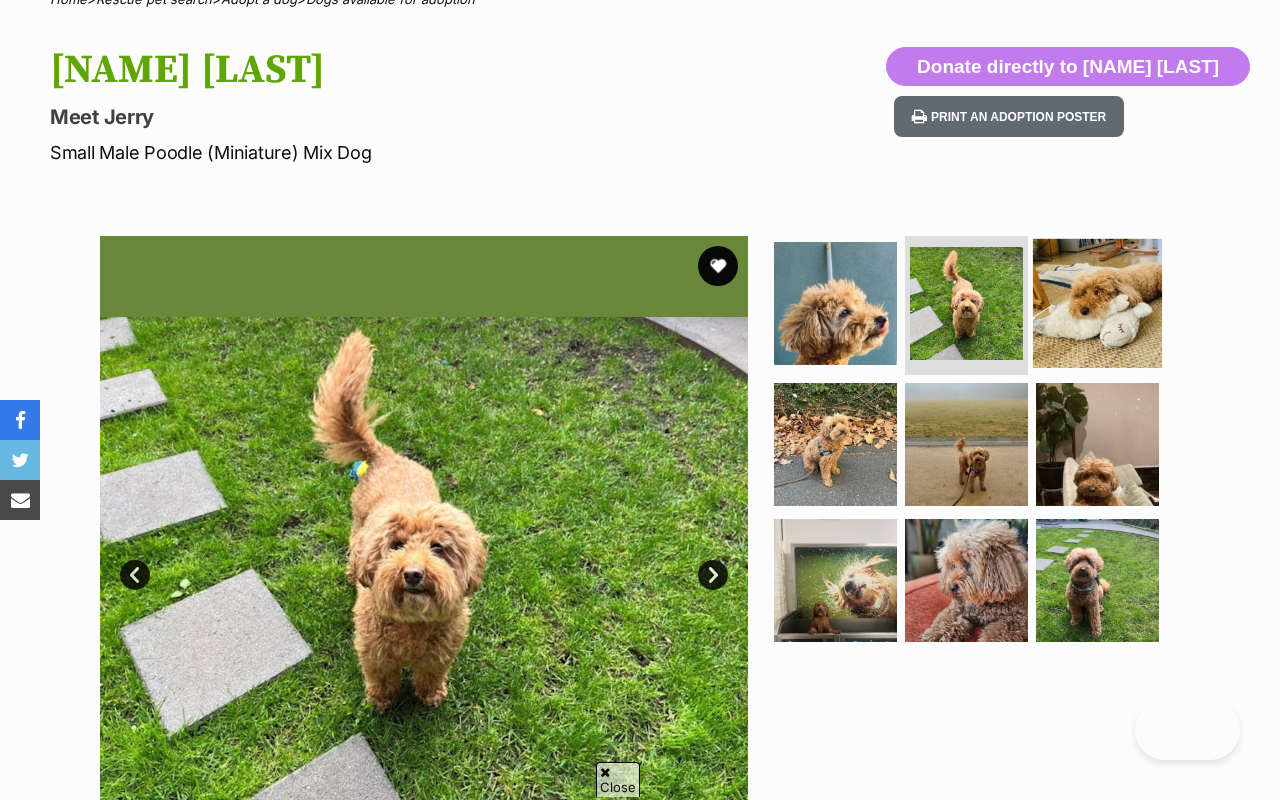 click at bounding box center (1097, 302) 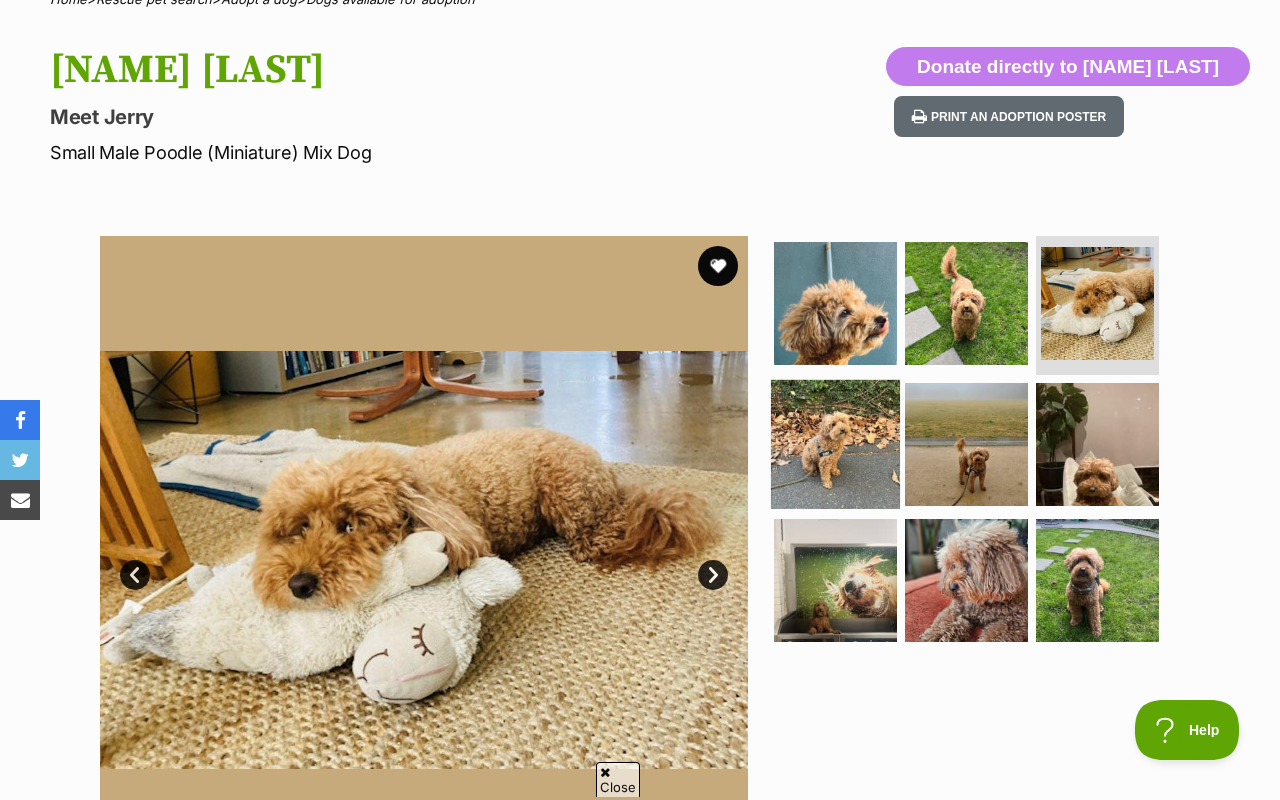 scroll, scrollTop: 0, scrollLeft: 0, axis: both 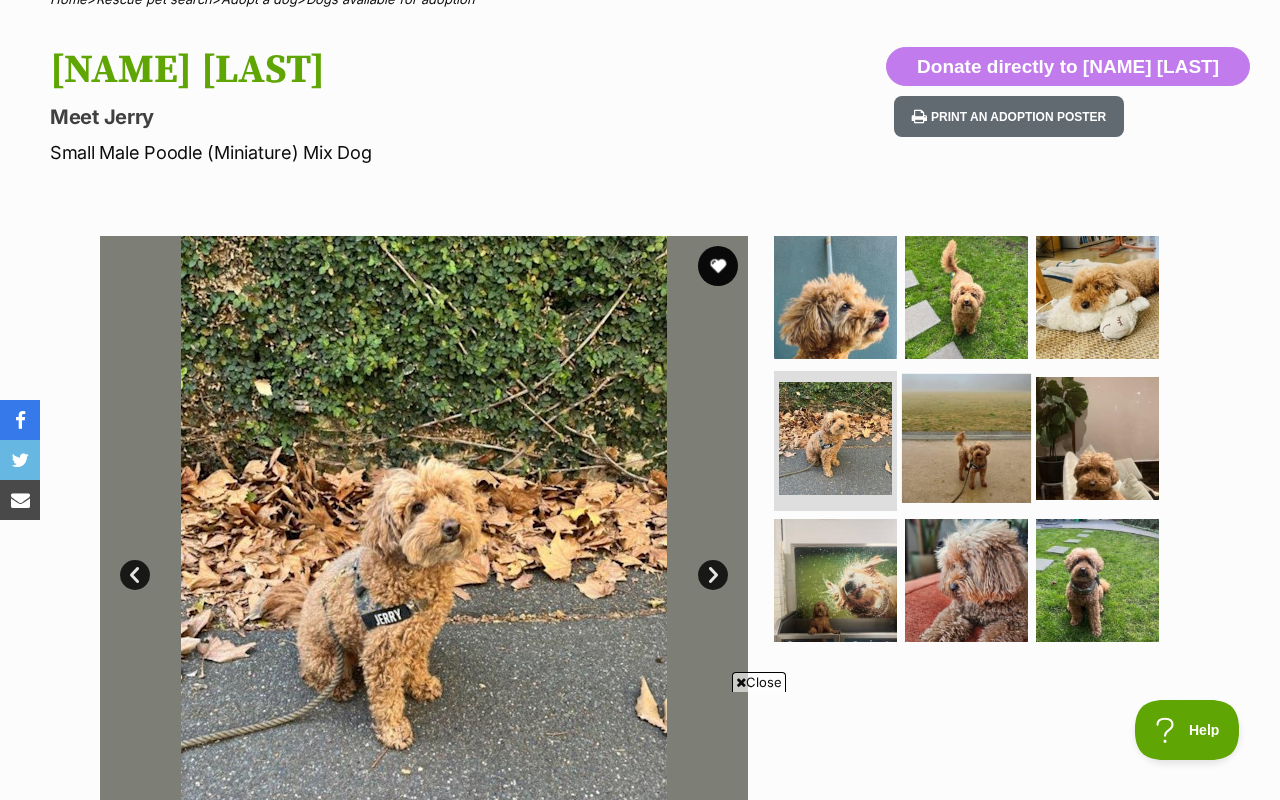 click at bounding box center [966, 438] 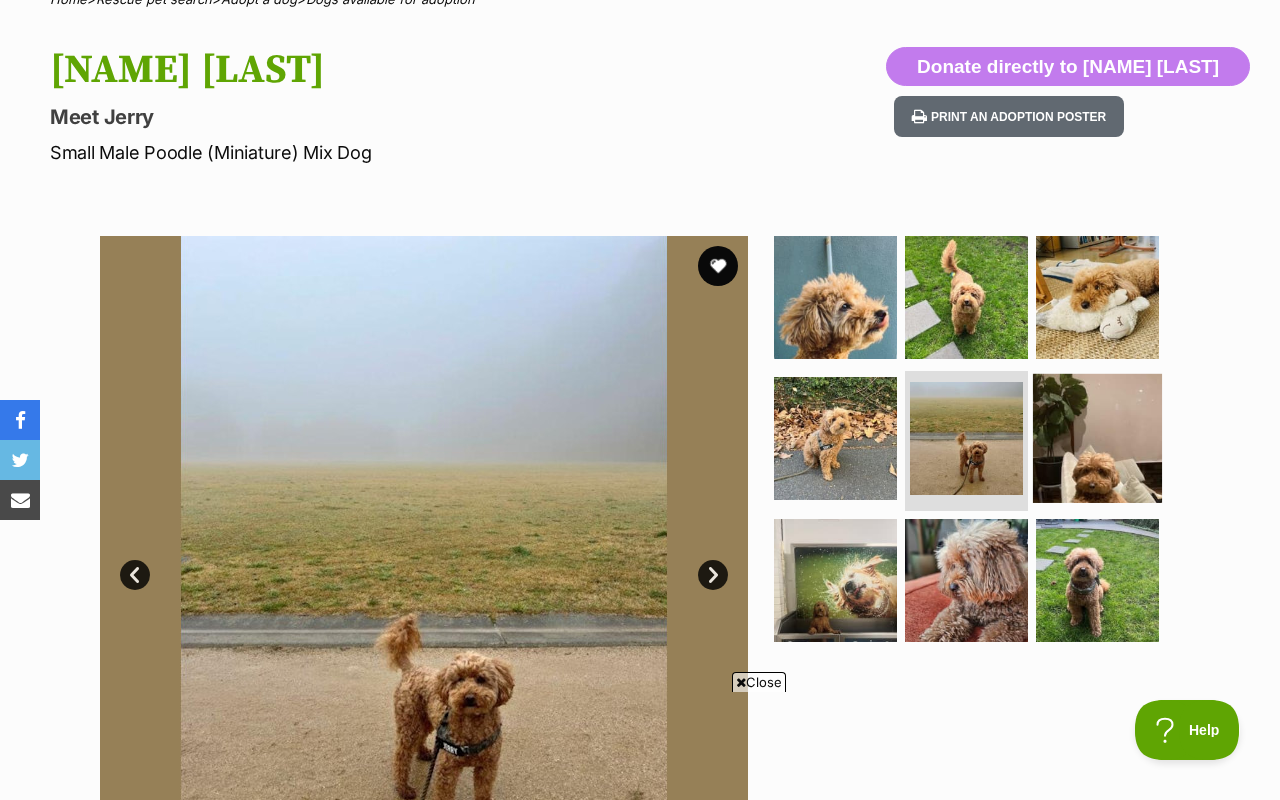 click at bounding box center (1097, 438) 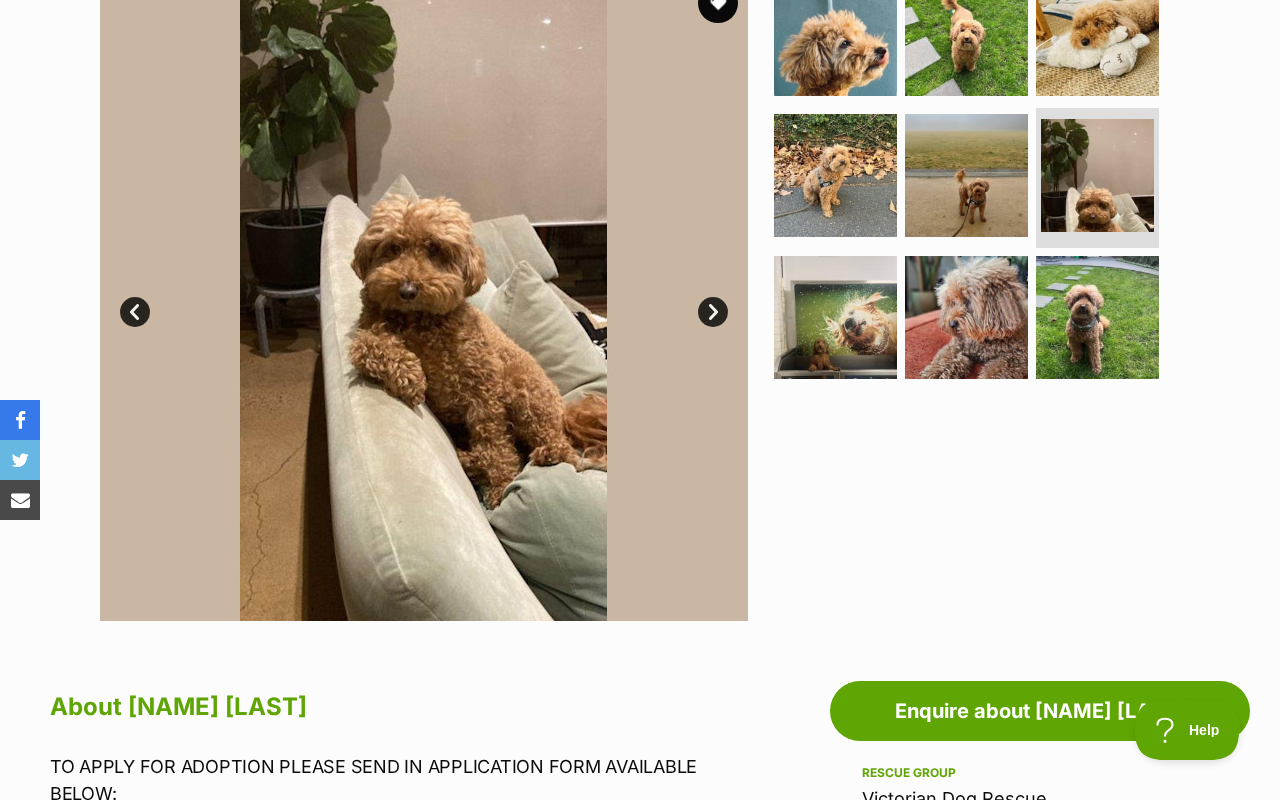 scroll, scrollTop: 0, scrollLeft: 0, axis: both 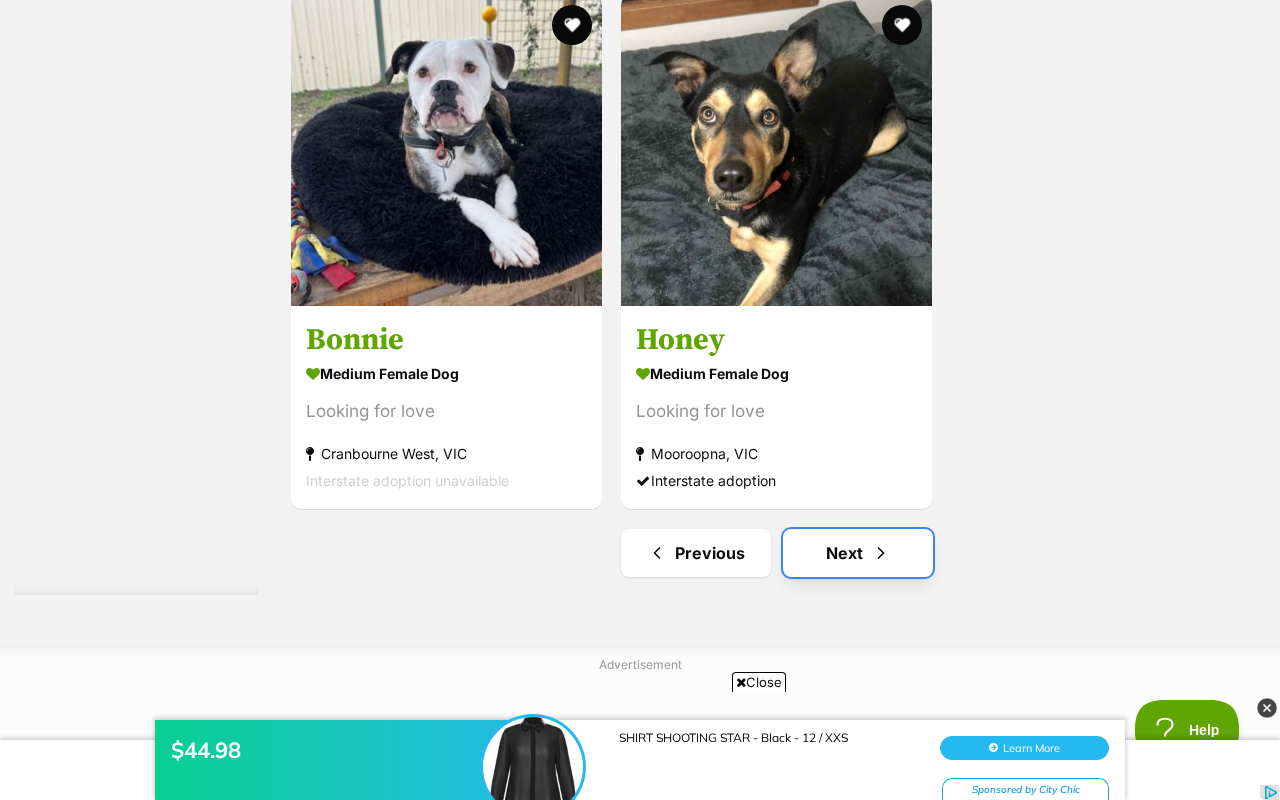 click at bounding box center (881, 553) 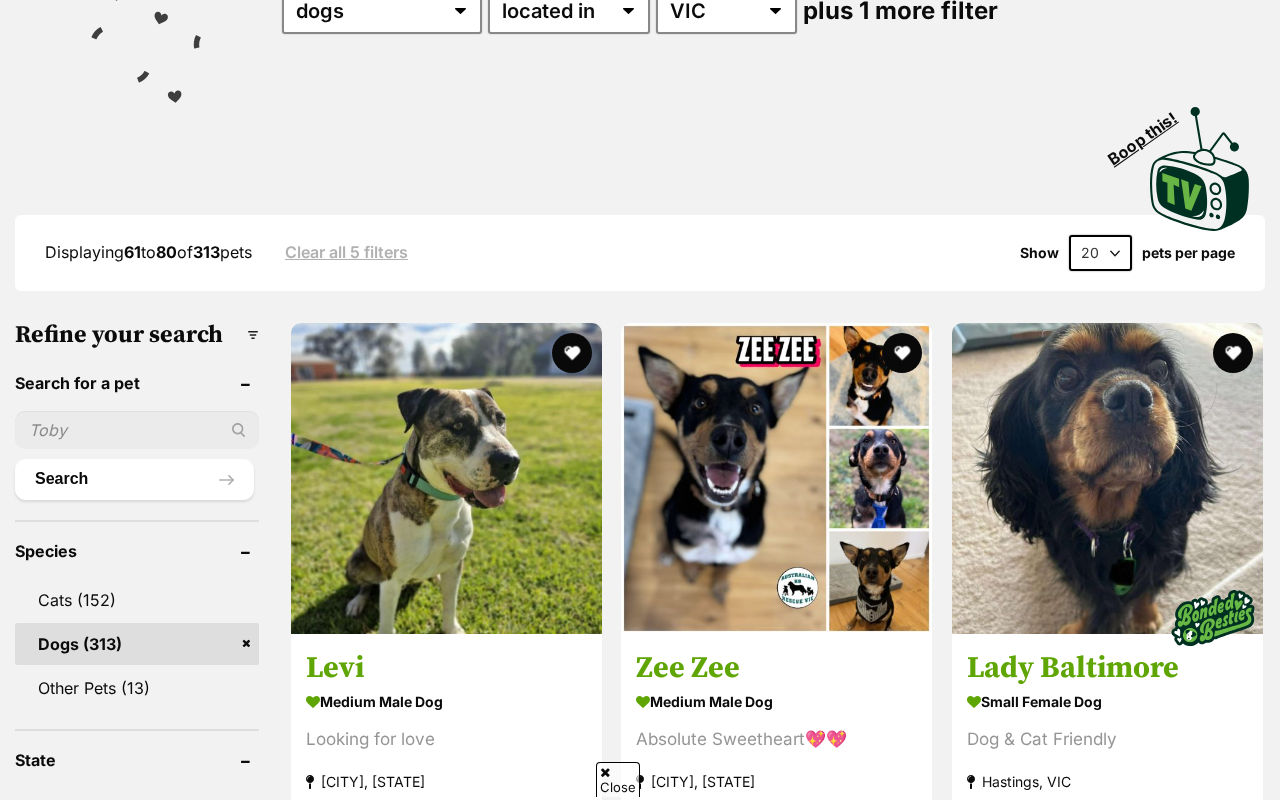scroll, scrollTop: 422, scrollLeft: 0, axis: vertical 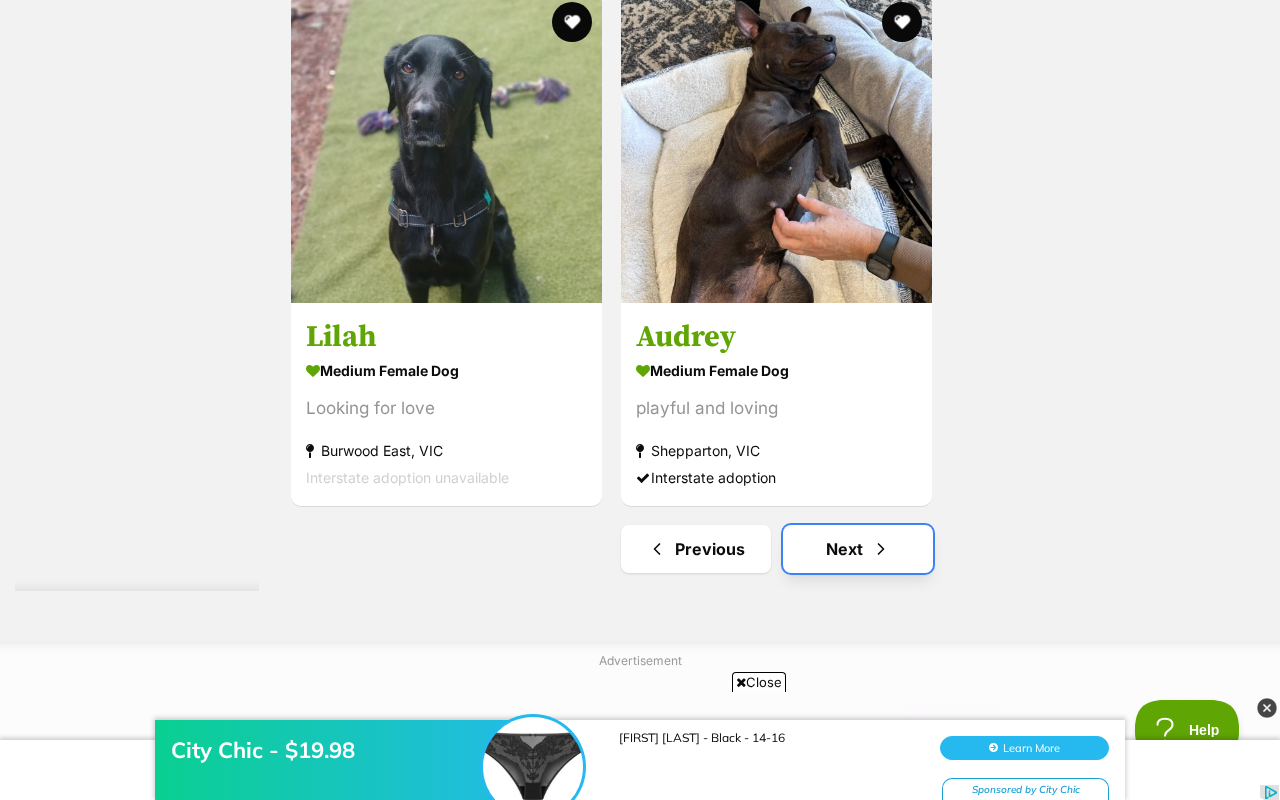 click on "Next" at bounding box center [858, 549] 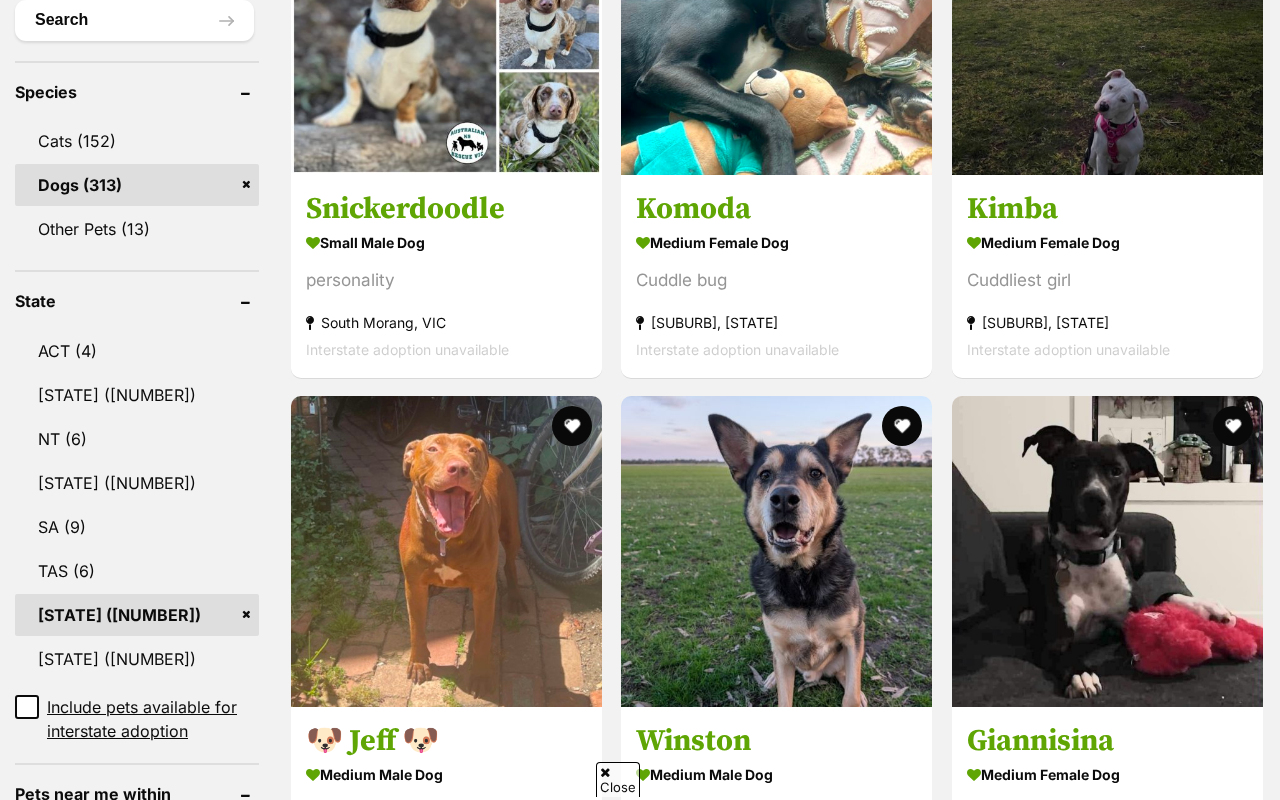scroll, scrollTop: 834, scrollLeft: 0, axis: vertical 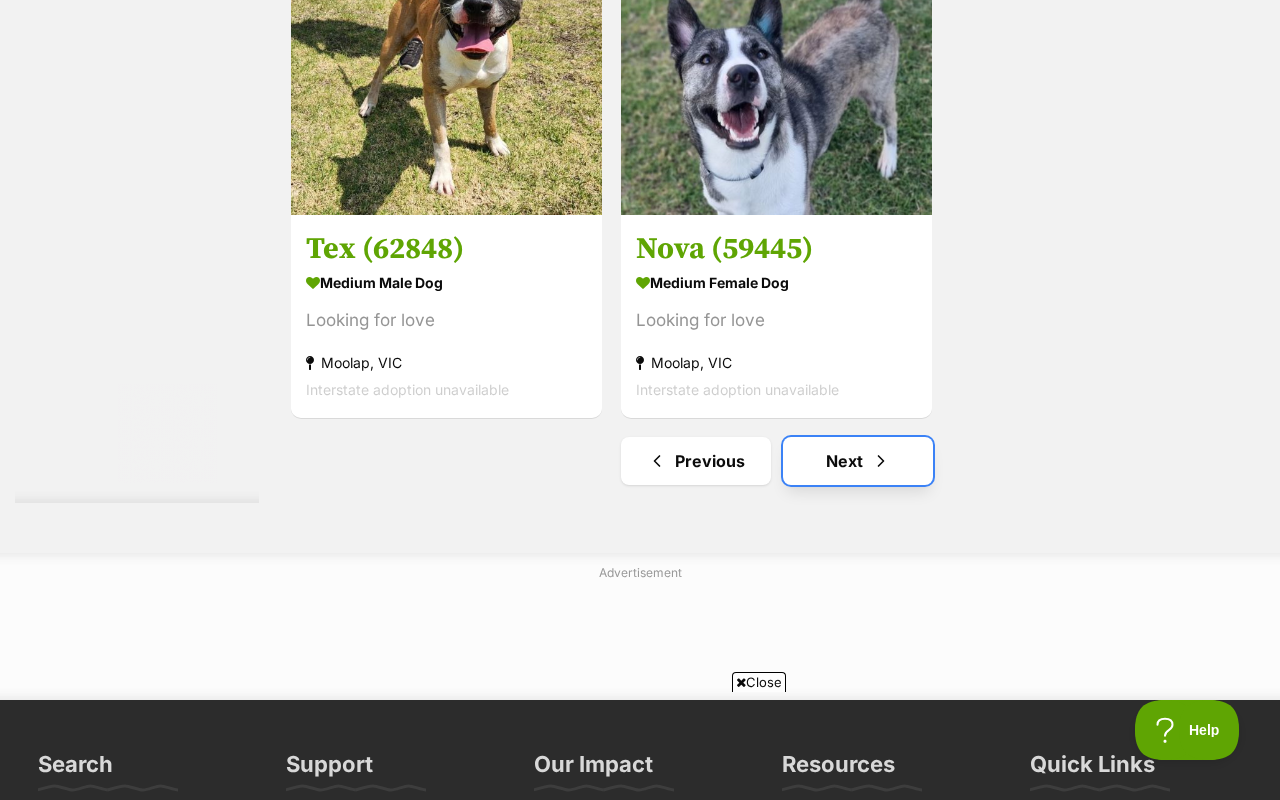 click on "Next" at bounding box center (858, 461) 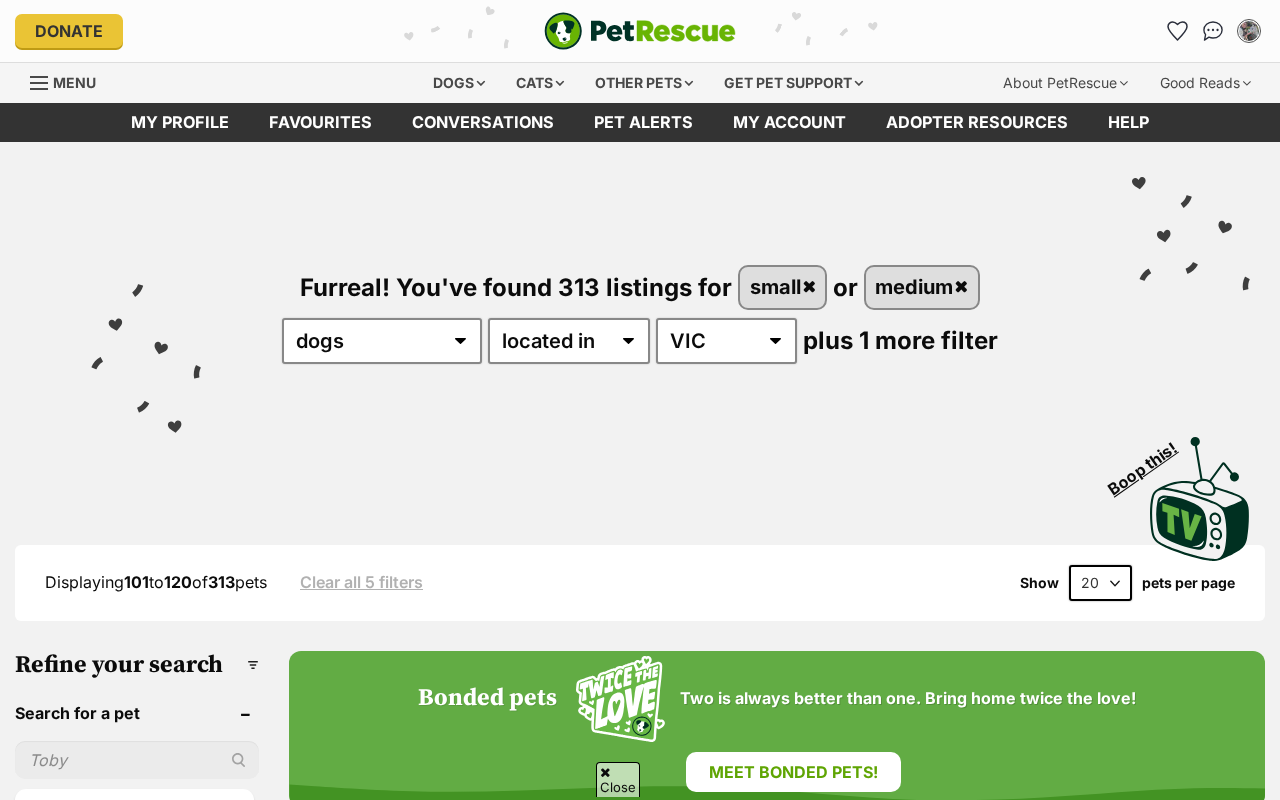 scroll, scrollTop: 568, scrollLeft: 0, axis: vertical 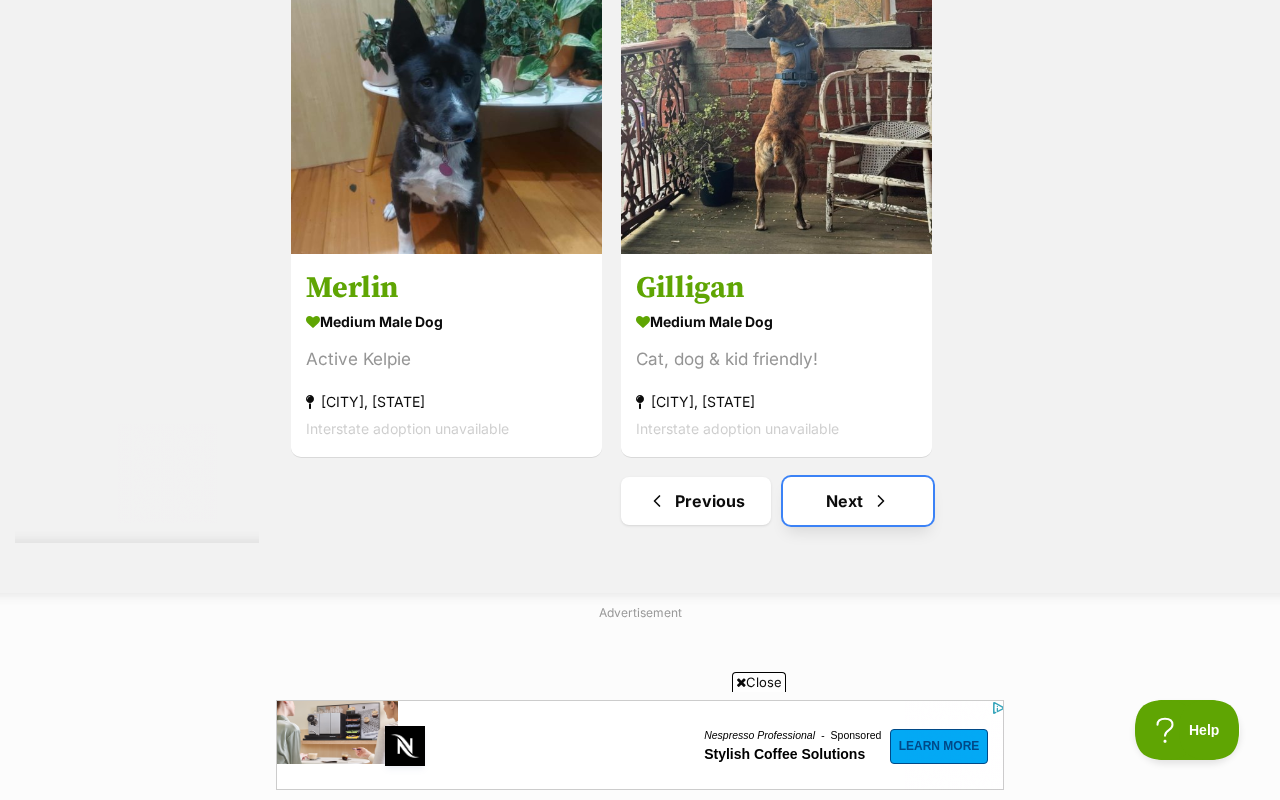 click on "Next" at bounding box center [858, 501] 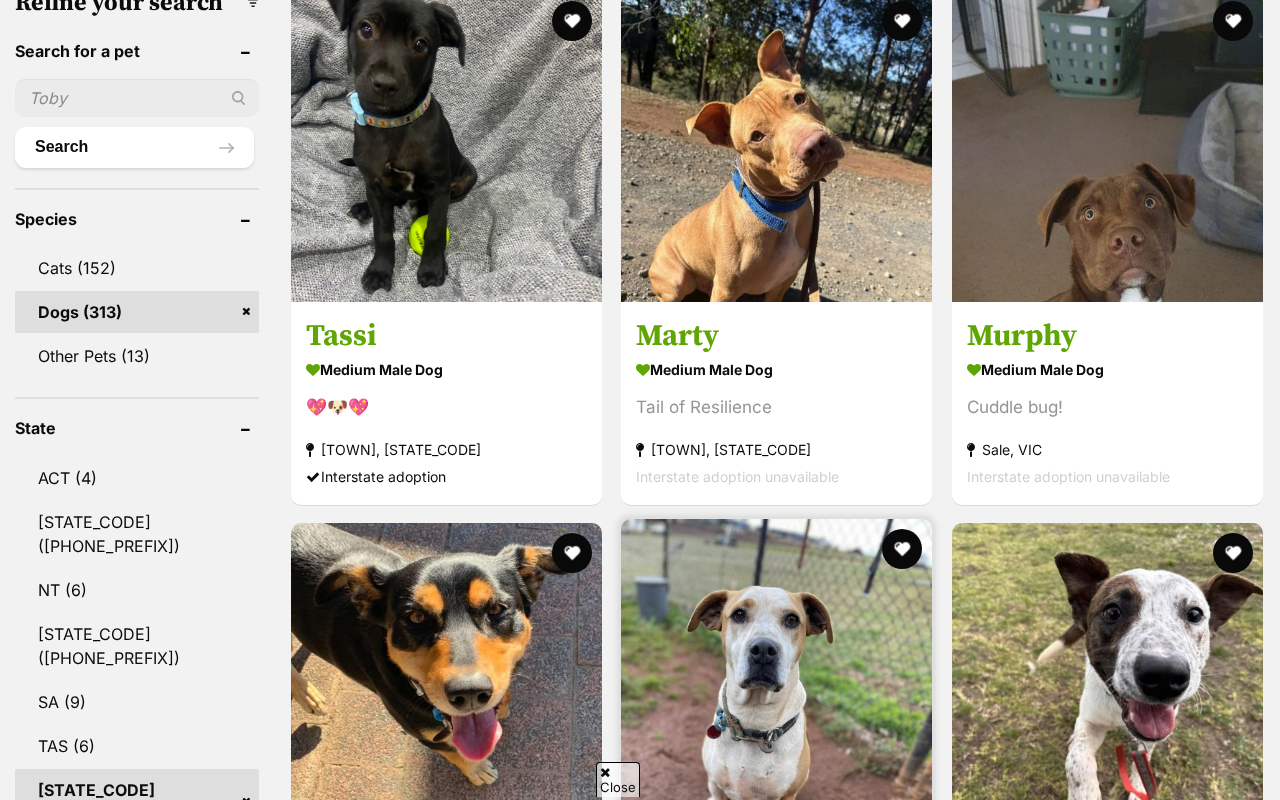 scroll, scrollTop: 1072, scrollLeft: 0, axis: vertical 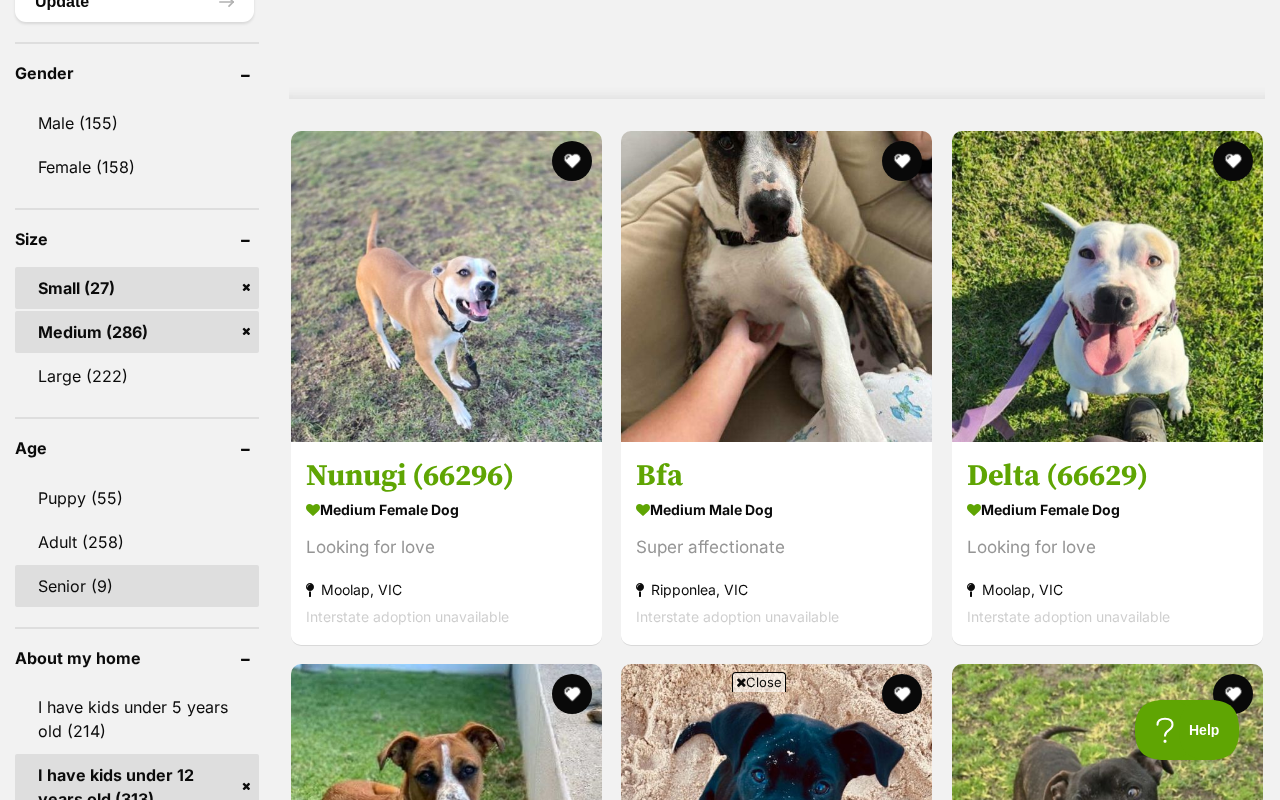 click on "Senior (9)" at bounding box center [137, 586] 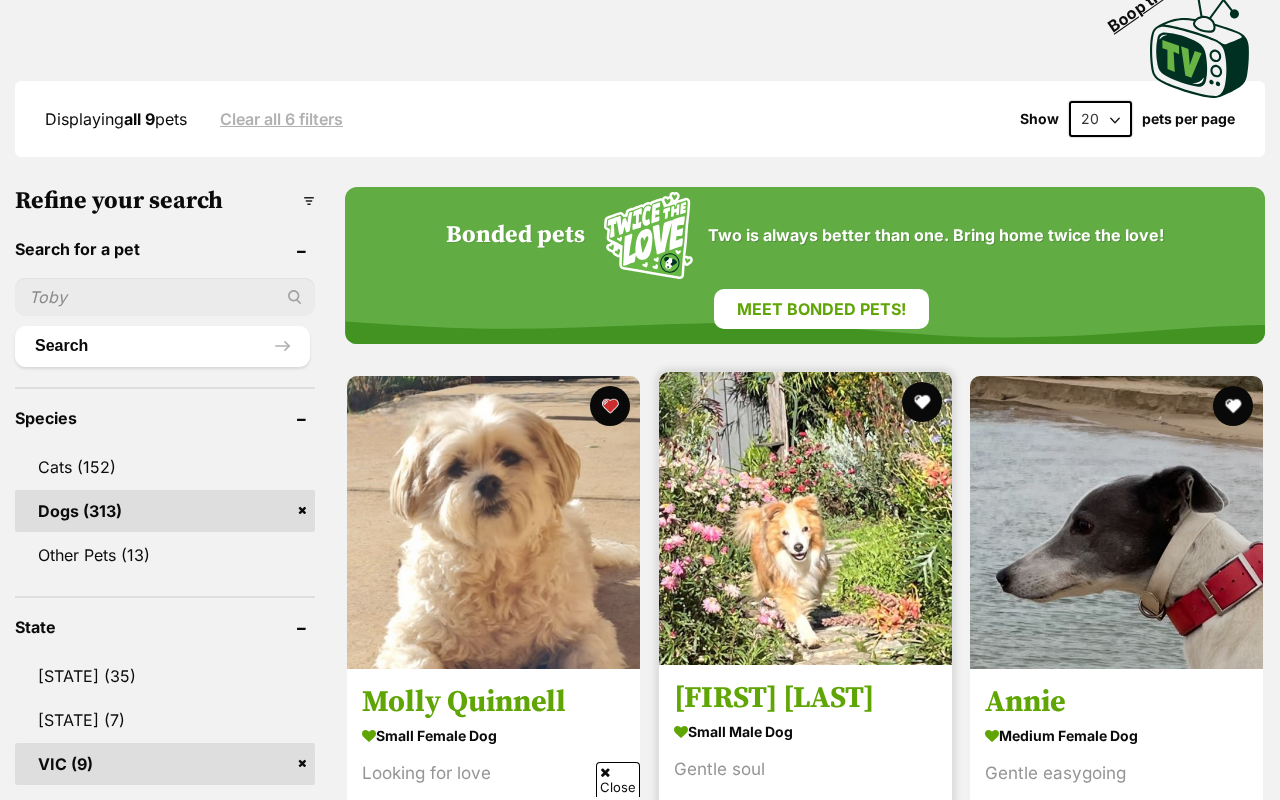 scroll, scrollTop: 739, scrollLeft: 0, axis: vertical 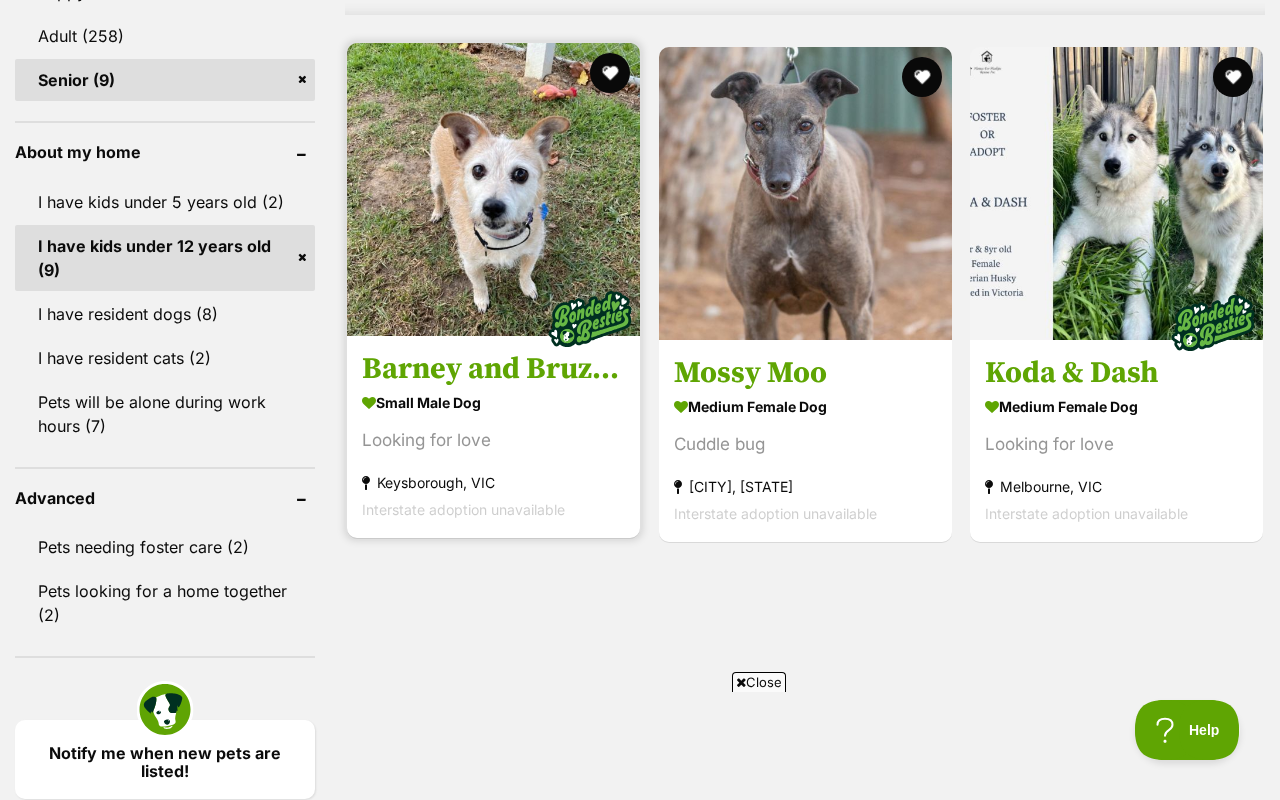click on "Barney and Bruzier" at bounding box center (493, 369) 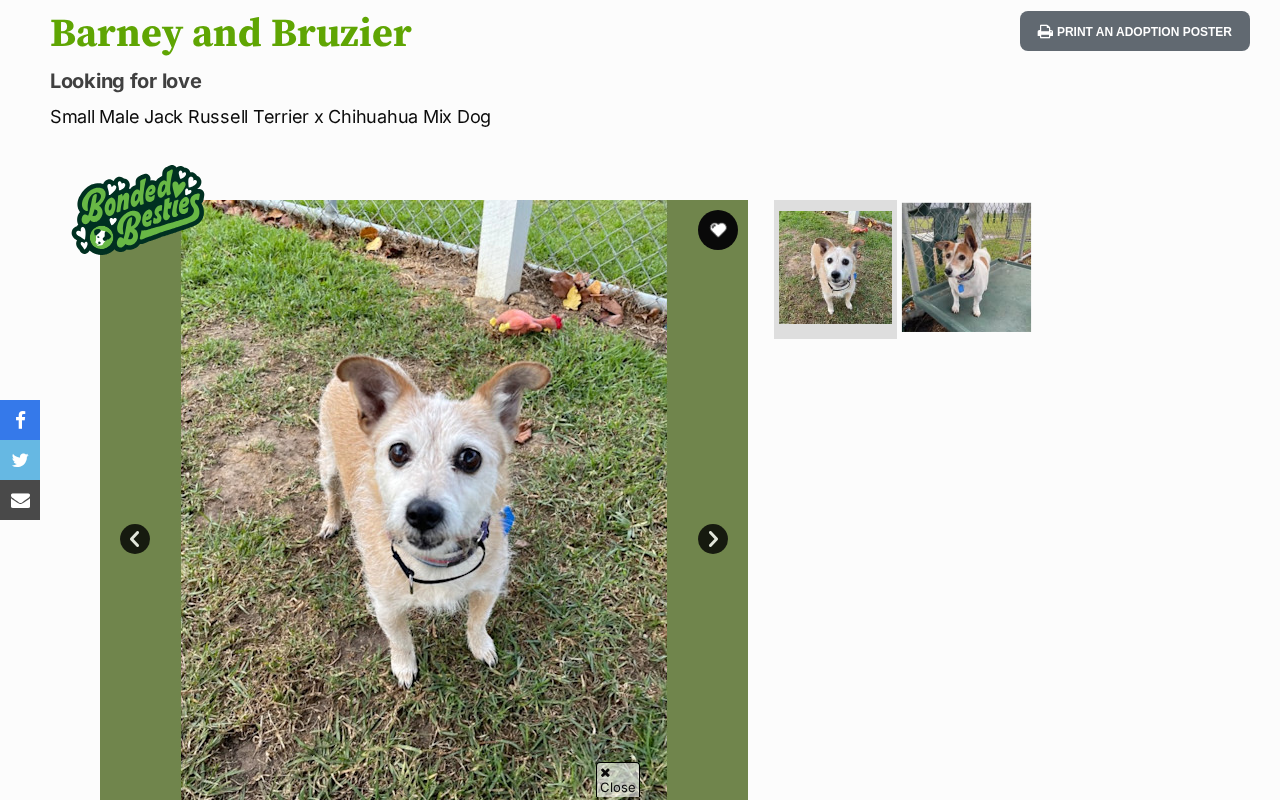 click at bounding box center (966, 266) 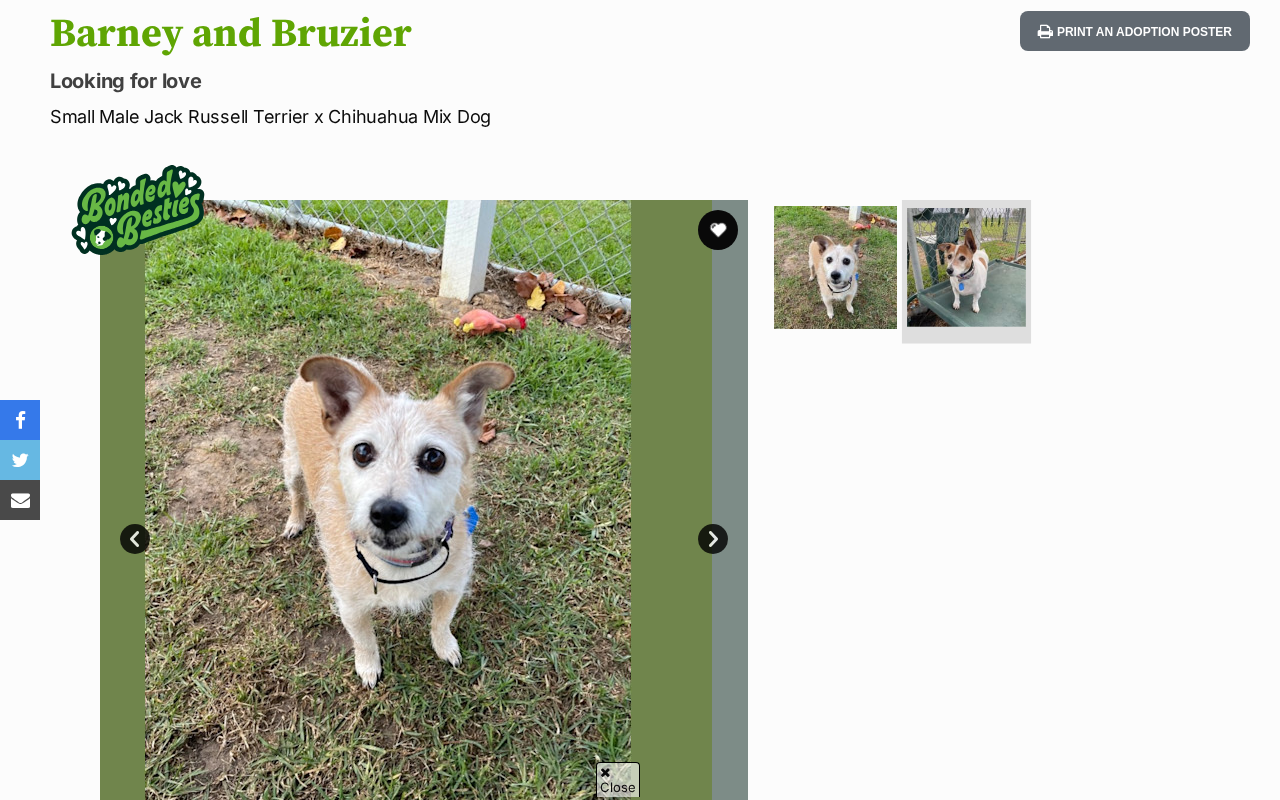 scroll, scrollTop: 216, scrollLeft: 0, axis: vertical 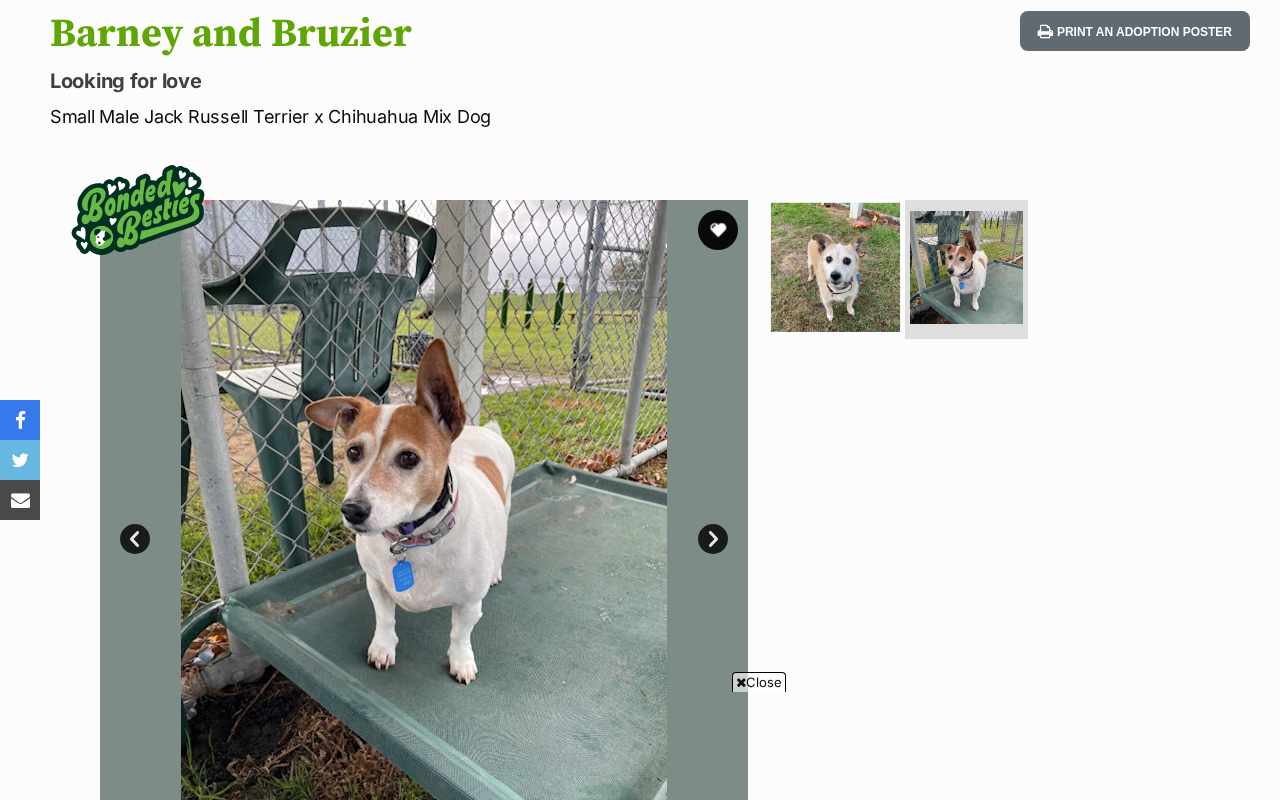 click at bounding box center [835, 266] 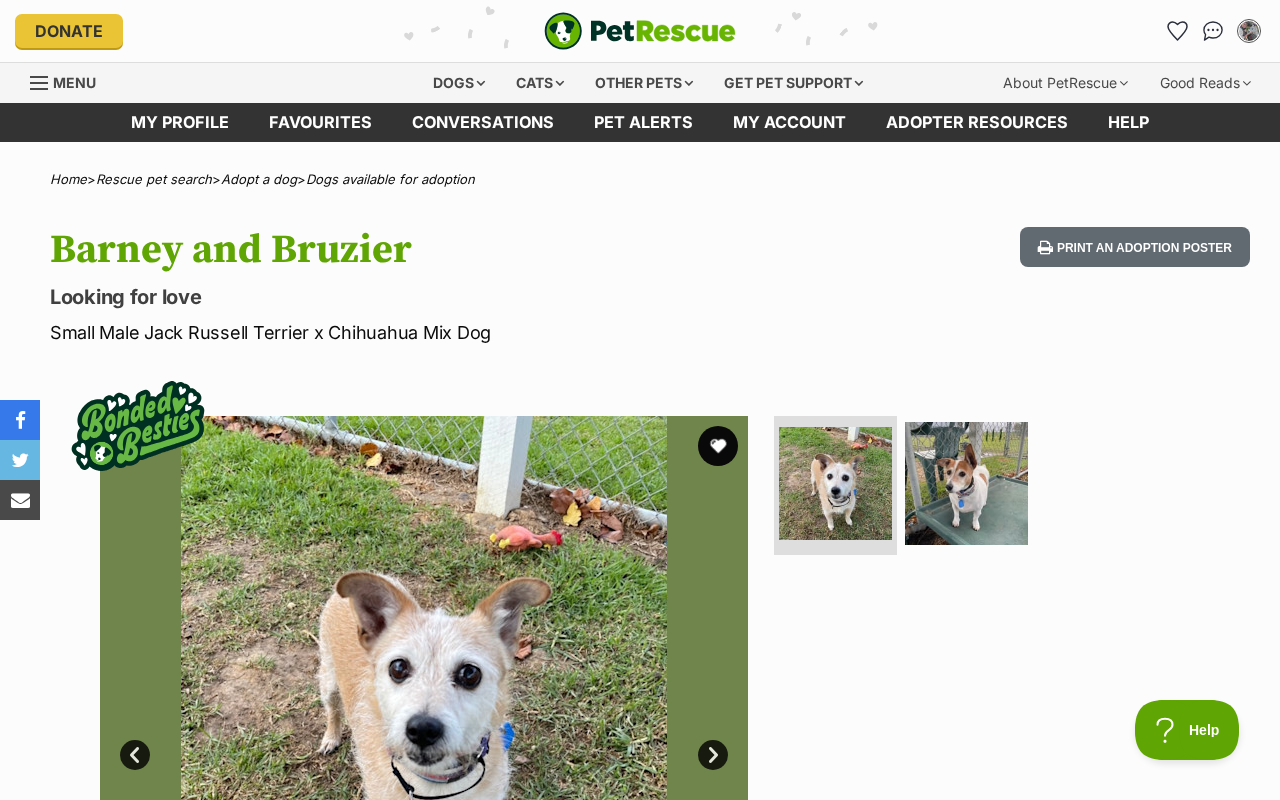 scroll, scrollTop: 0, scrollLeft: 0, axis: both 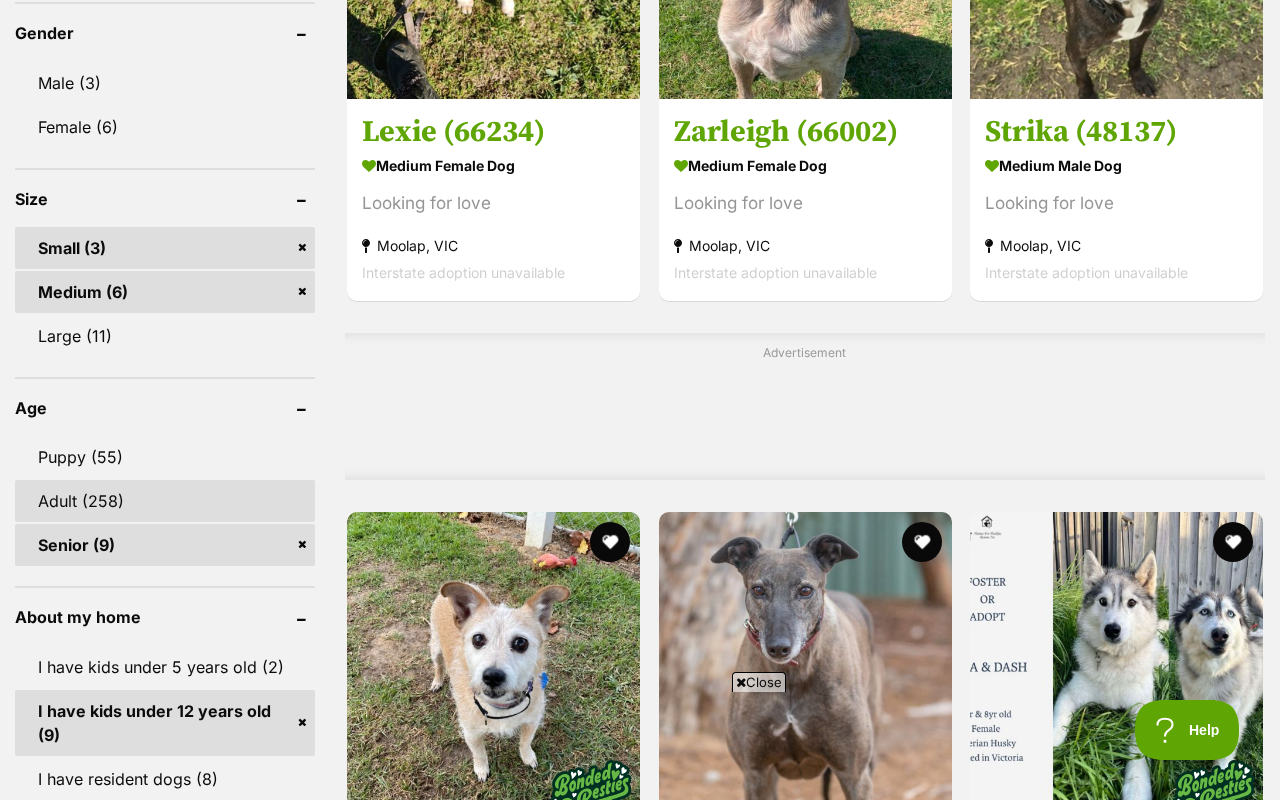 click on "Adult (258)" at bounding box center [165, 501] 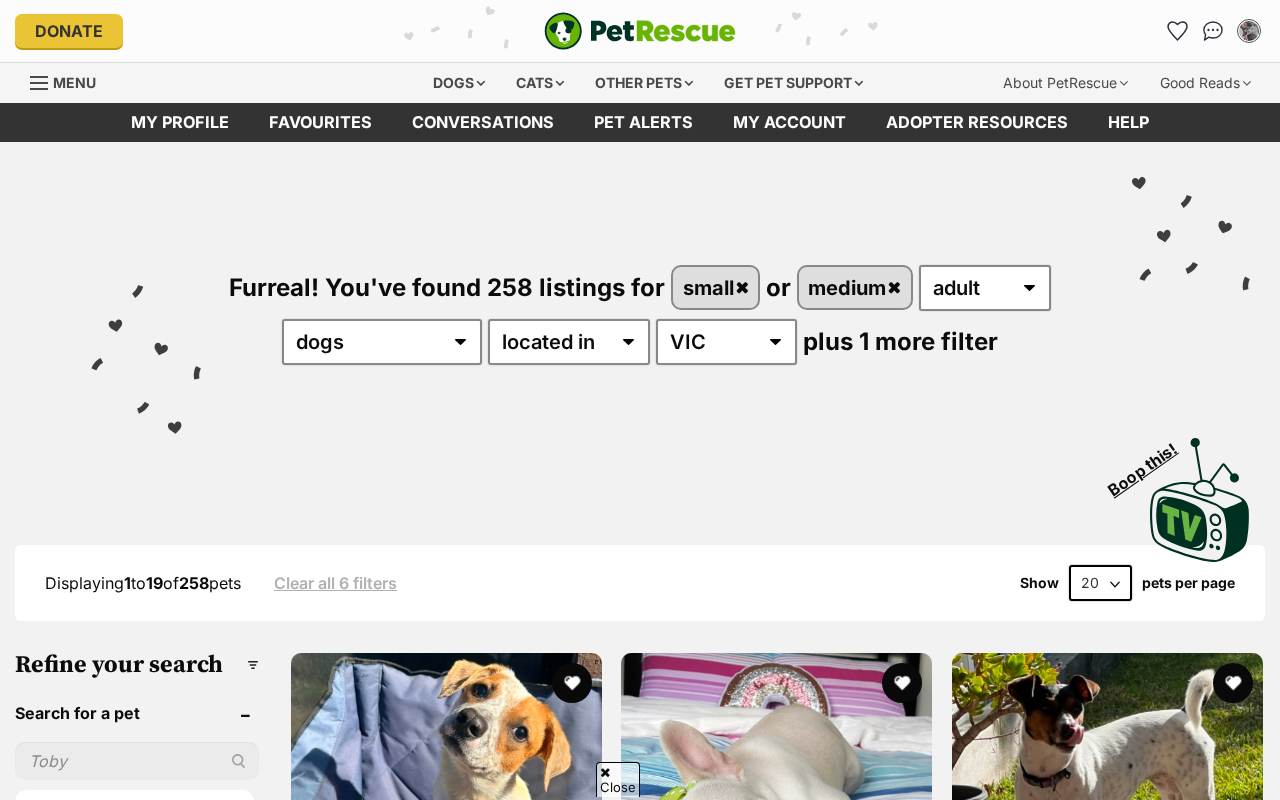 scroll, scrollTop: 459, scrollLeft: 0, axis: vertical 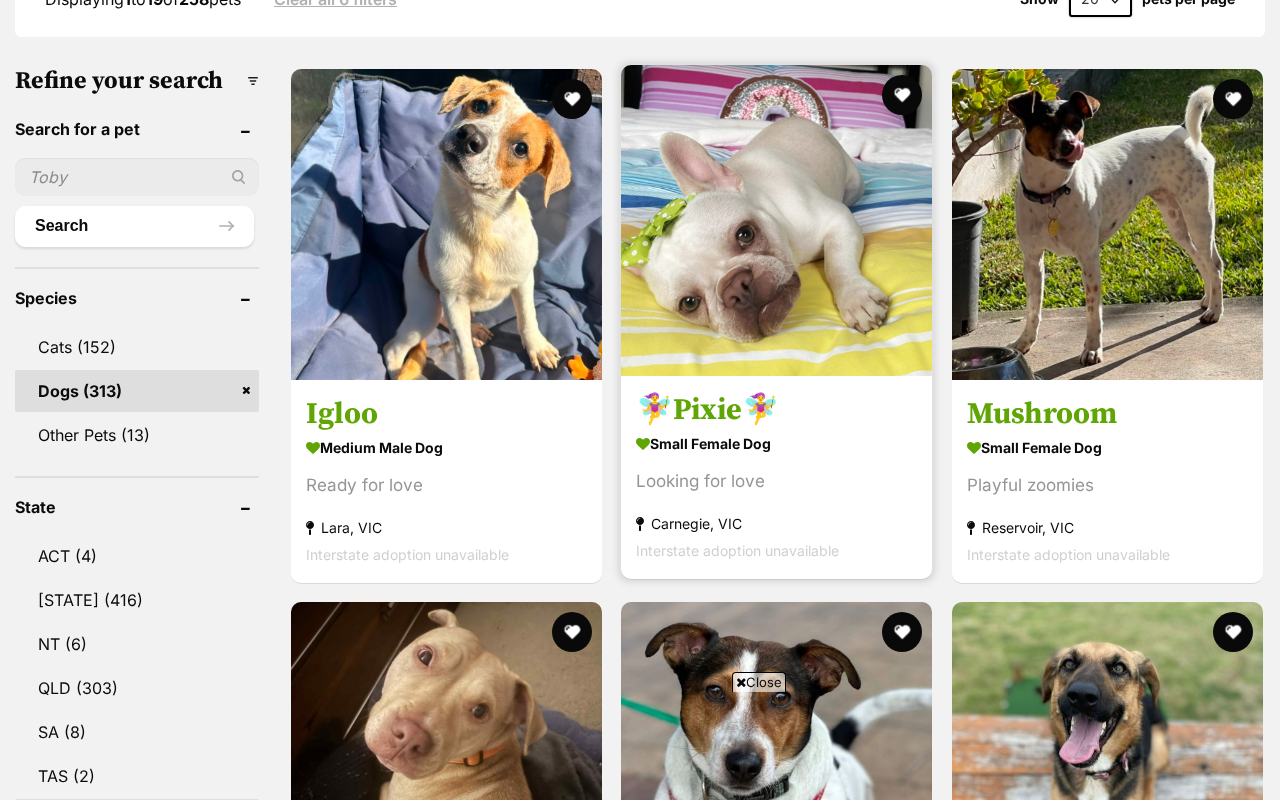 click on "🧚‍♀️Pixie🧚‍♀️" at bounding box center [776, 410] 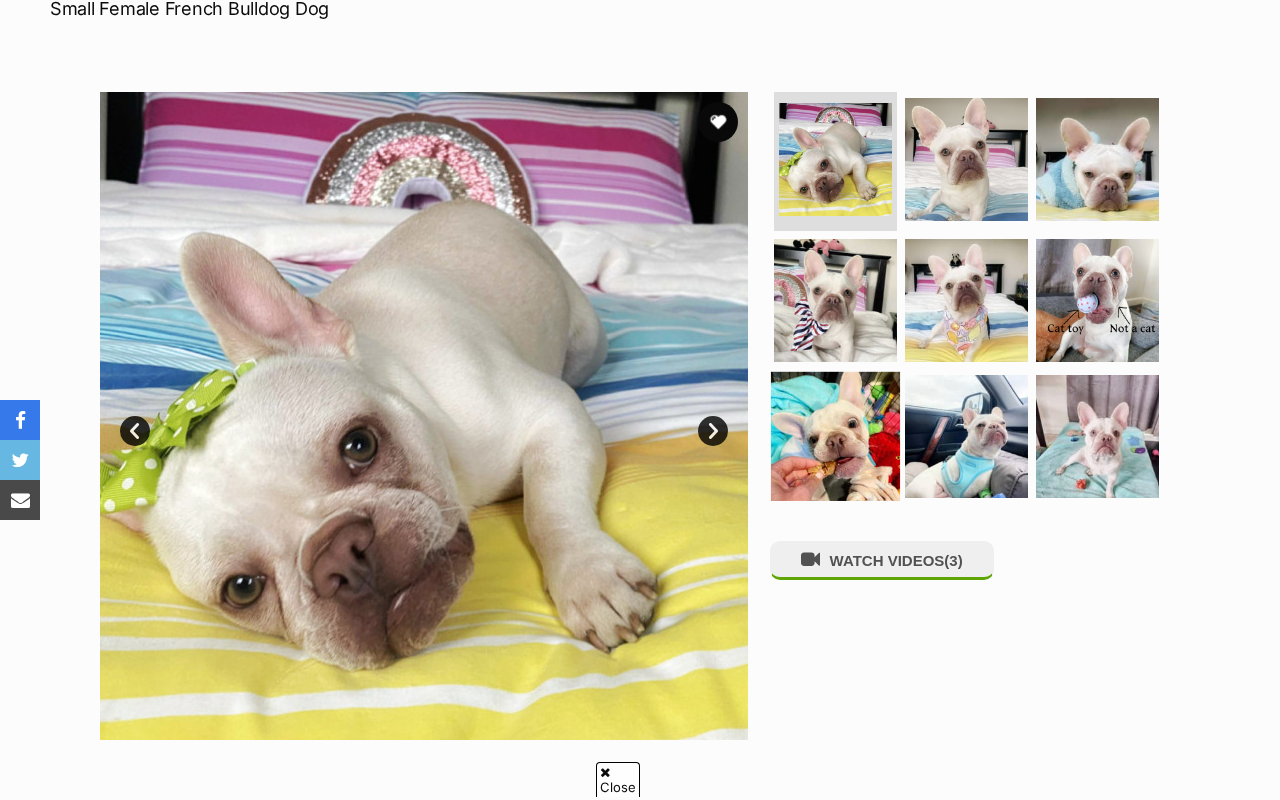 click at bounding box center (835, 436) 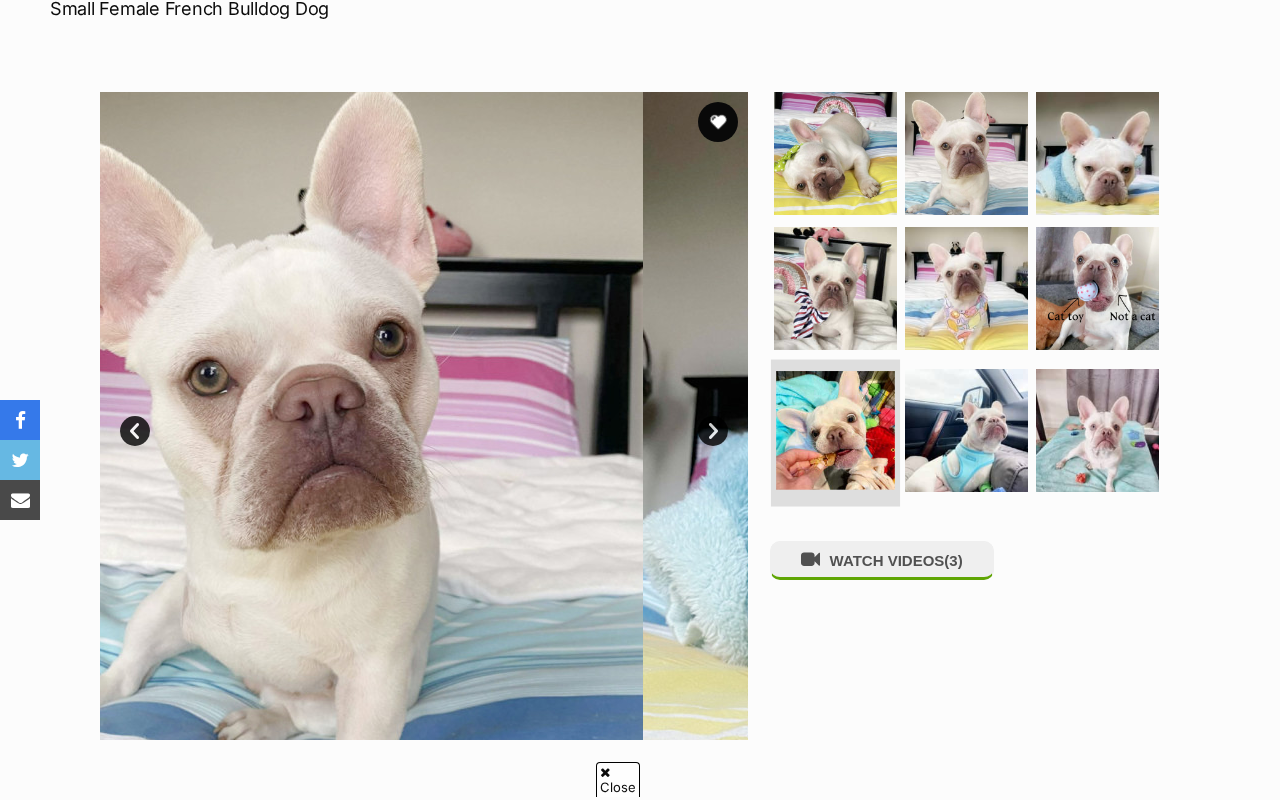 scroll, scrollTop: 324, scrollLeft: 0, axis: vertical 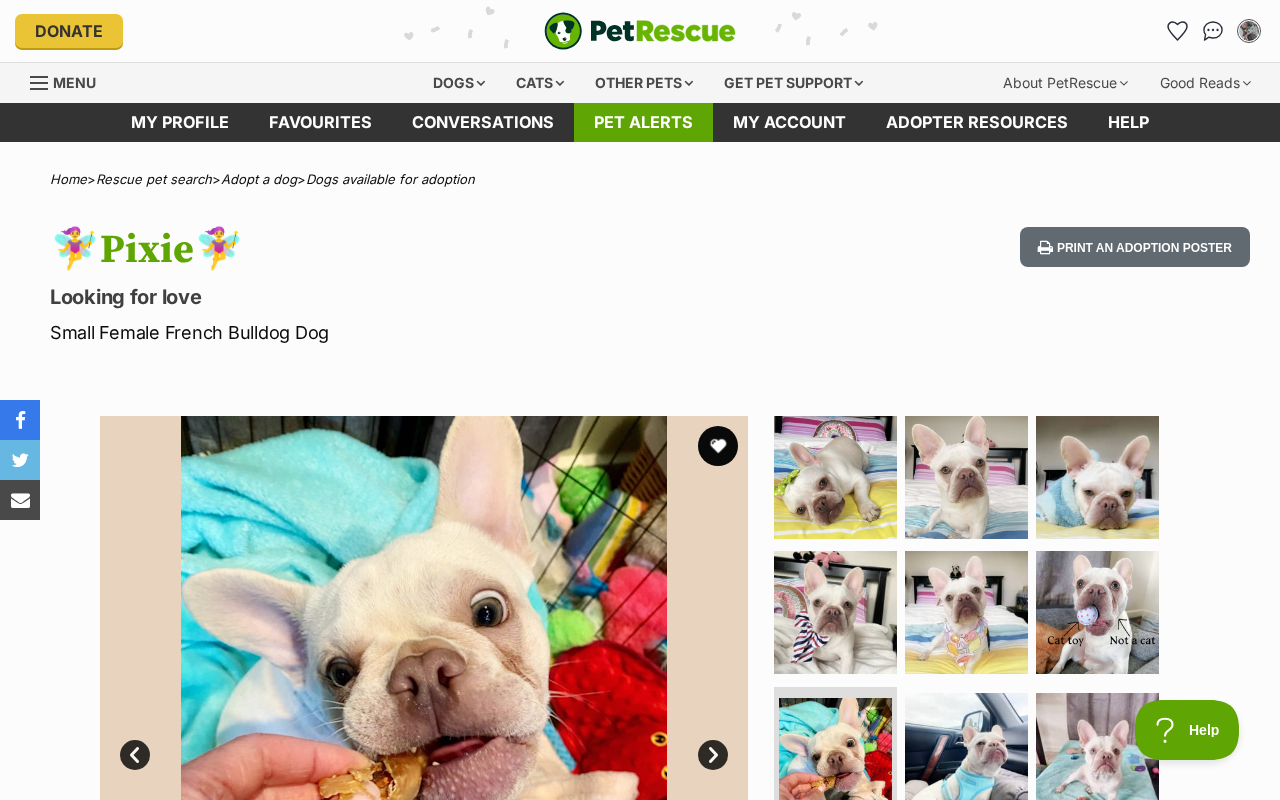 click on "Pet alerts" at bounding box center (643, 122) 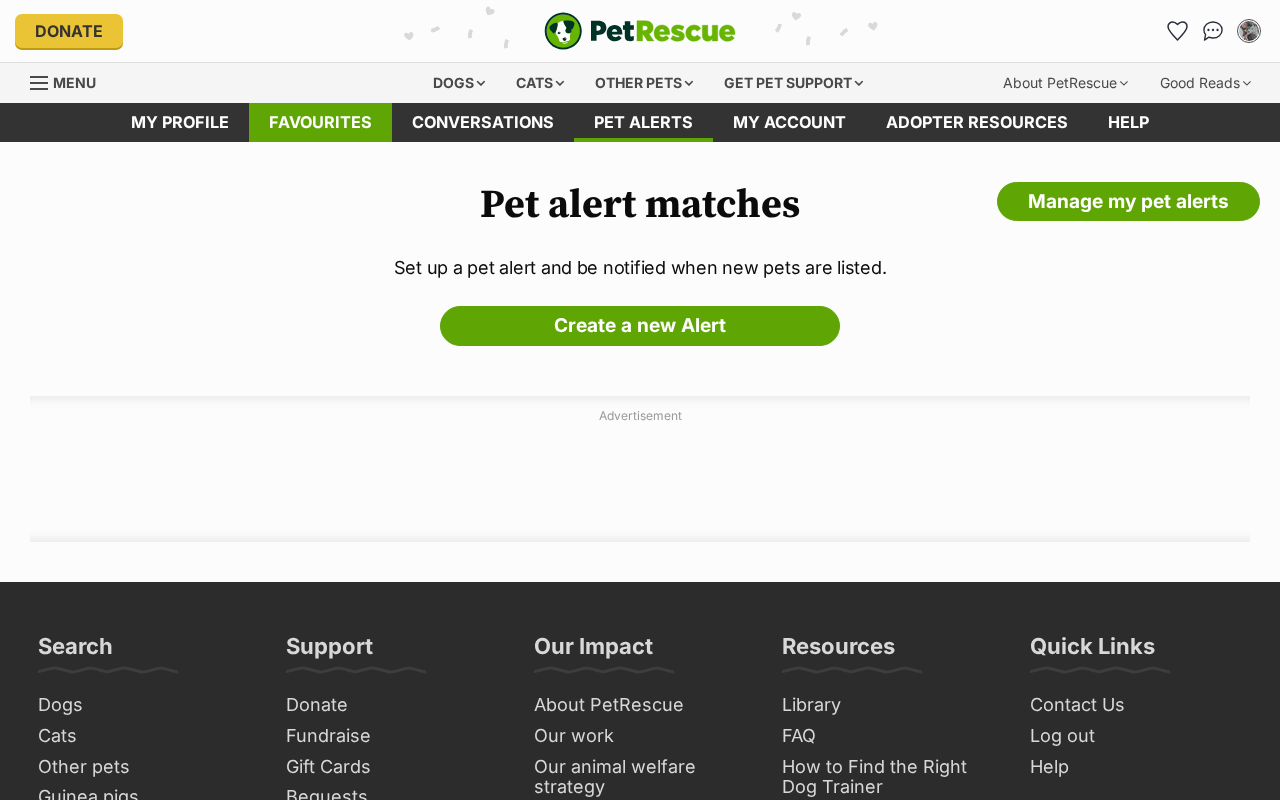 scroll, scrollTop: 0, scrollLeft: 0, axis: both 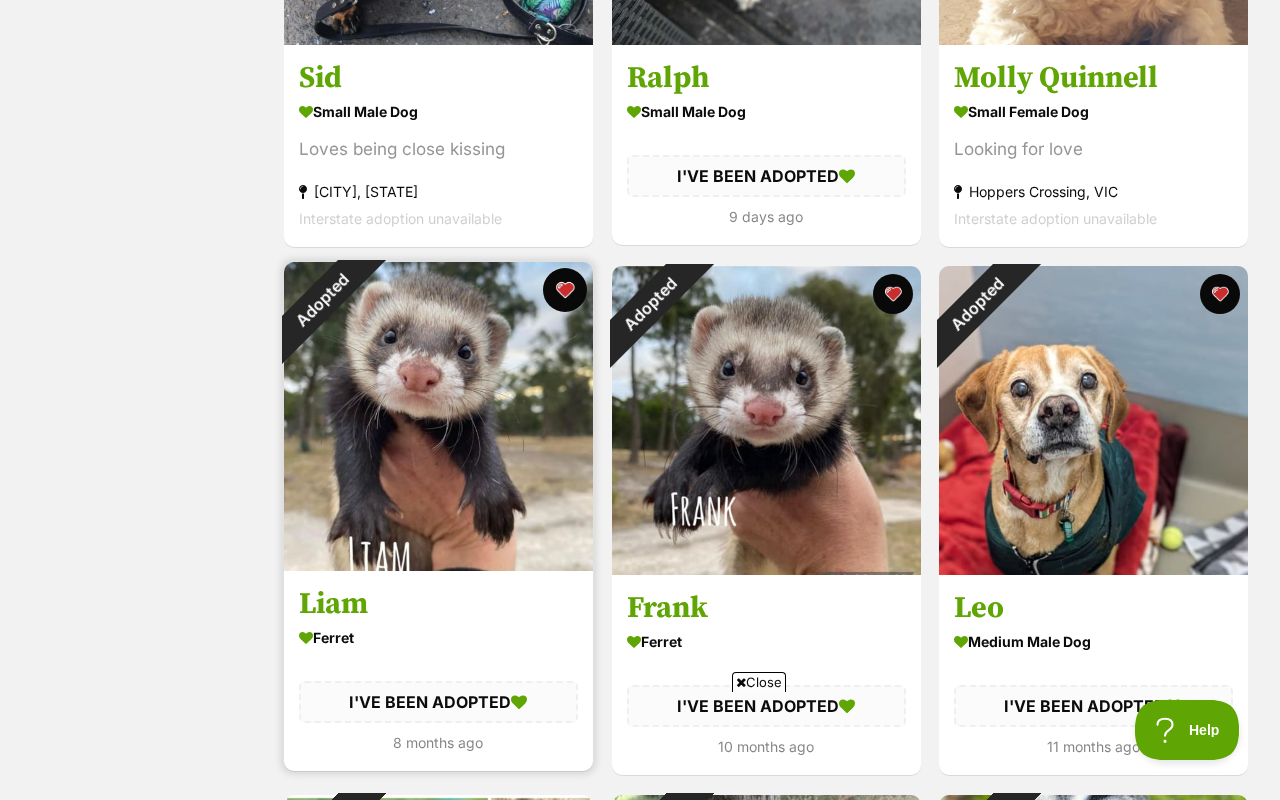 click at bounding box center (565, 290) 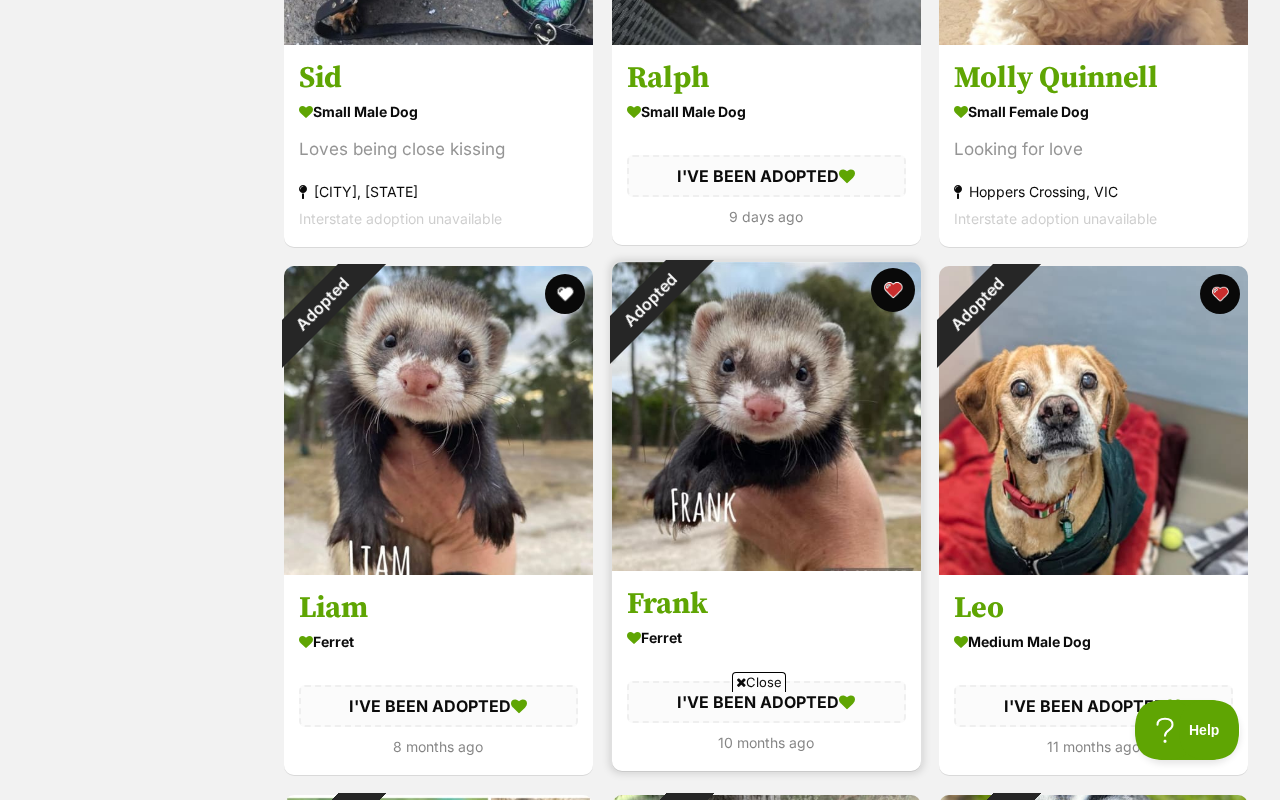 click at bounding box center (892, 290) 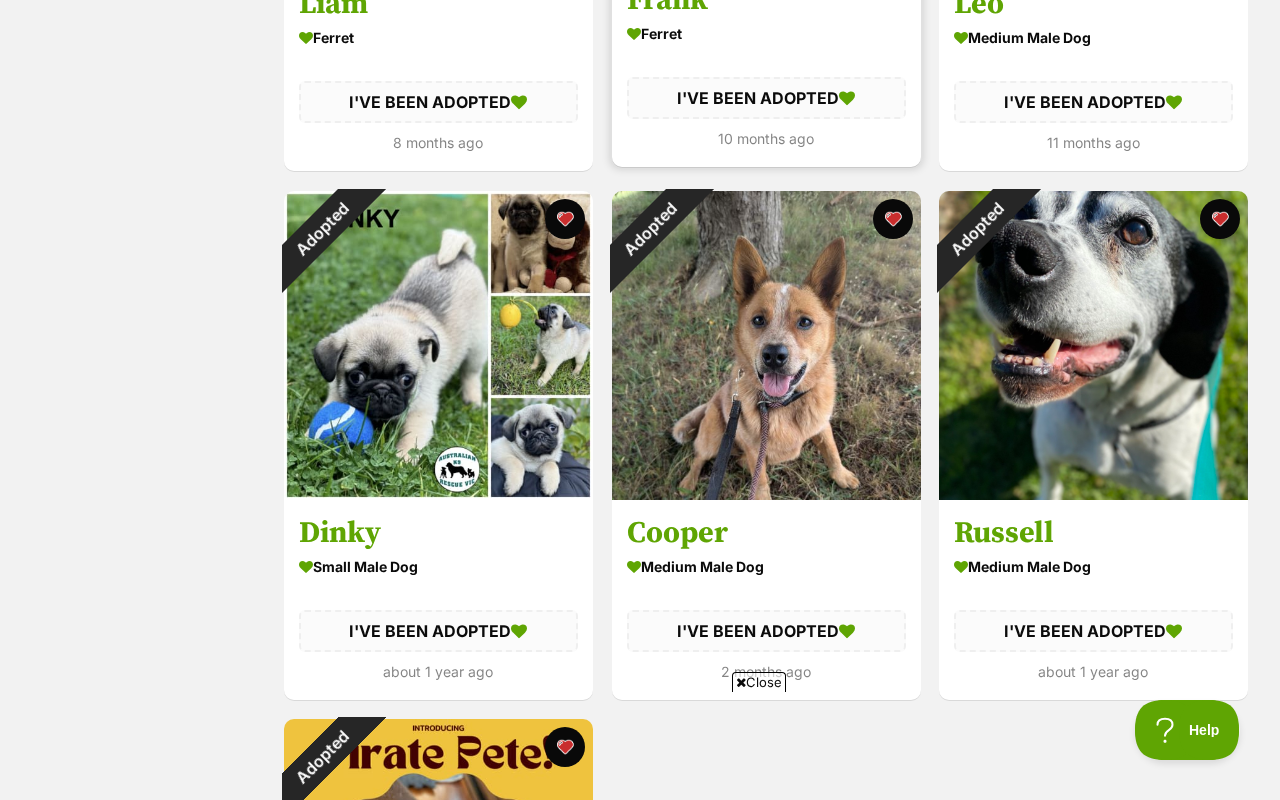 scroll, scrollTop: 2883, scrollLeft: 0, axis: vertical 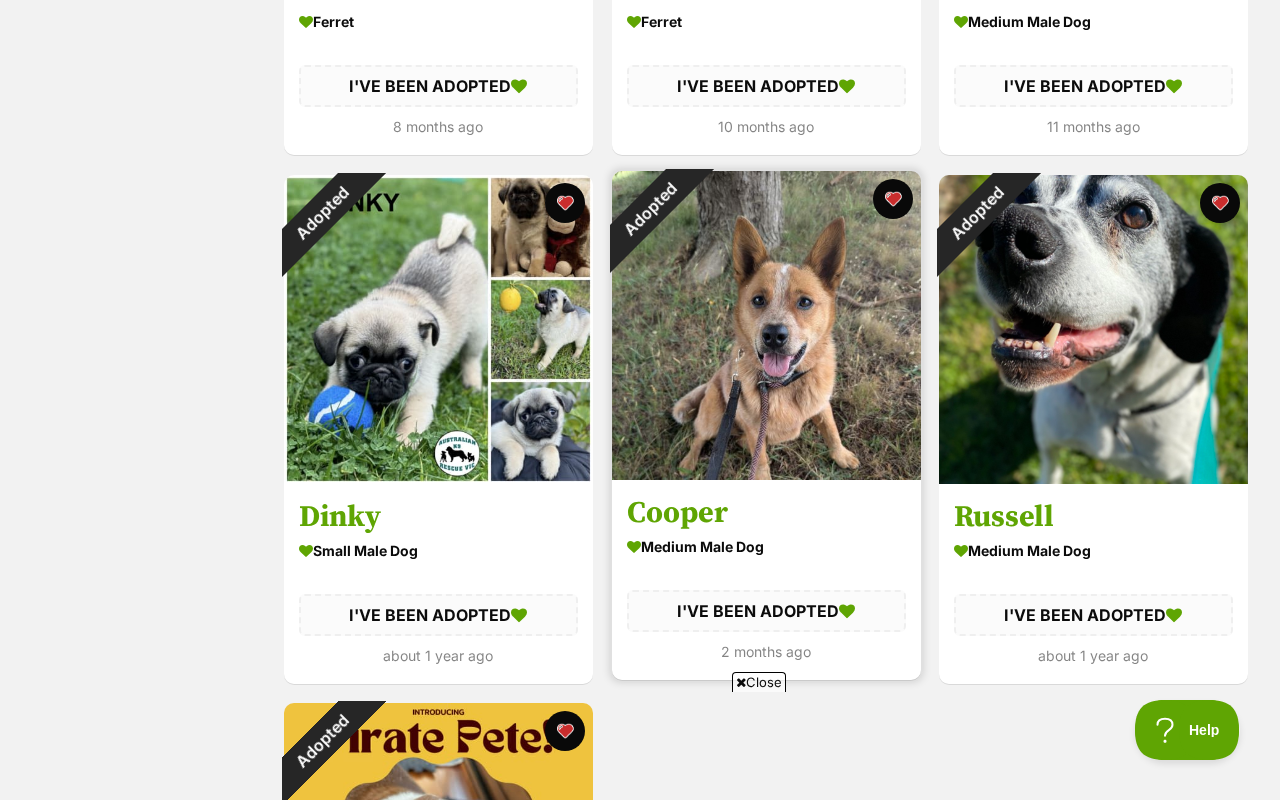 click on "Cooper" at bounding box center [766, 512] 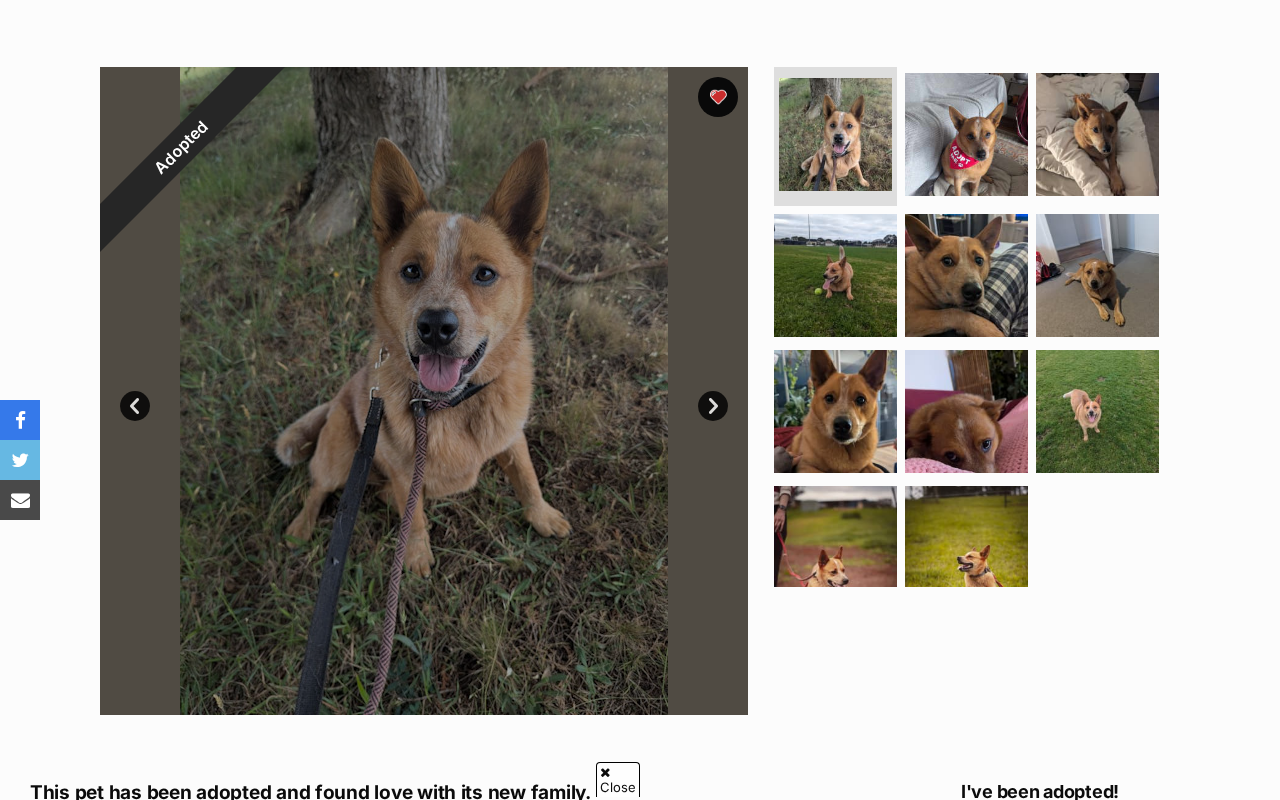 scroll, scrollTop: 0, scrollLeft: 0, axis: both 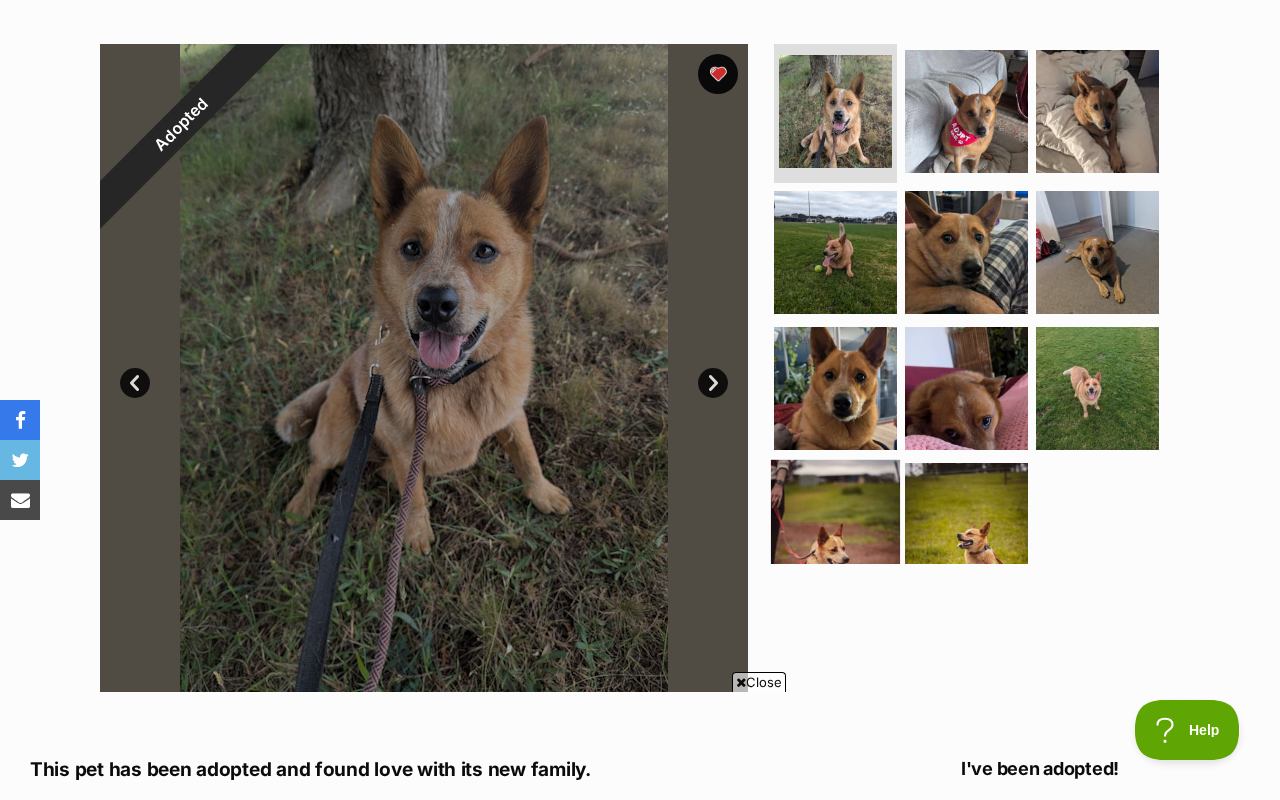 click at bounding box center (835, 524) 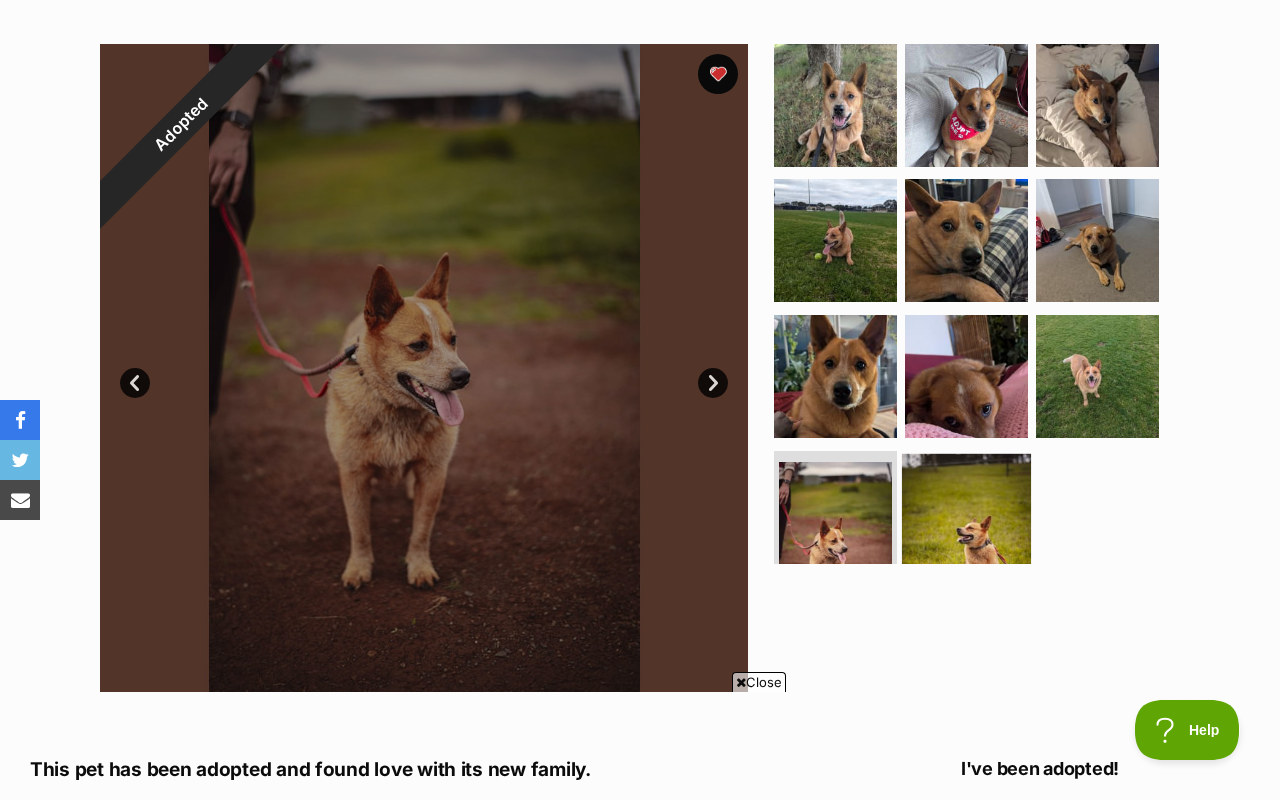 click at bounding box center (966, 518) 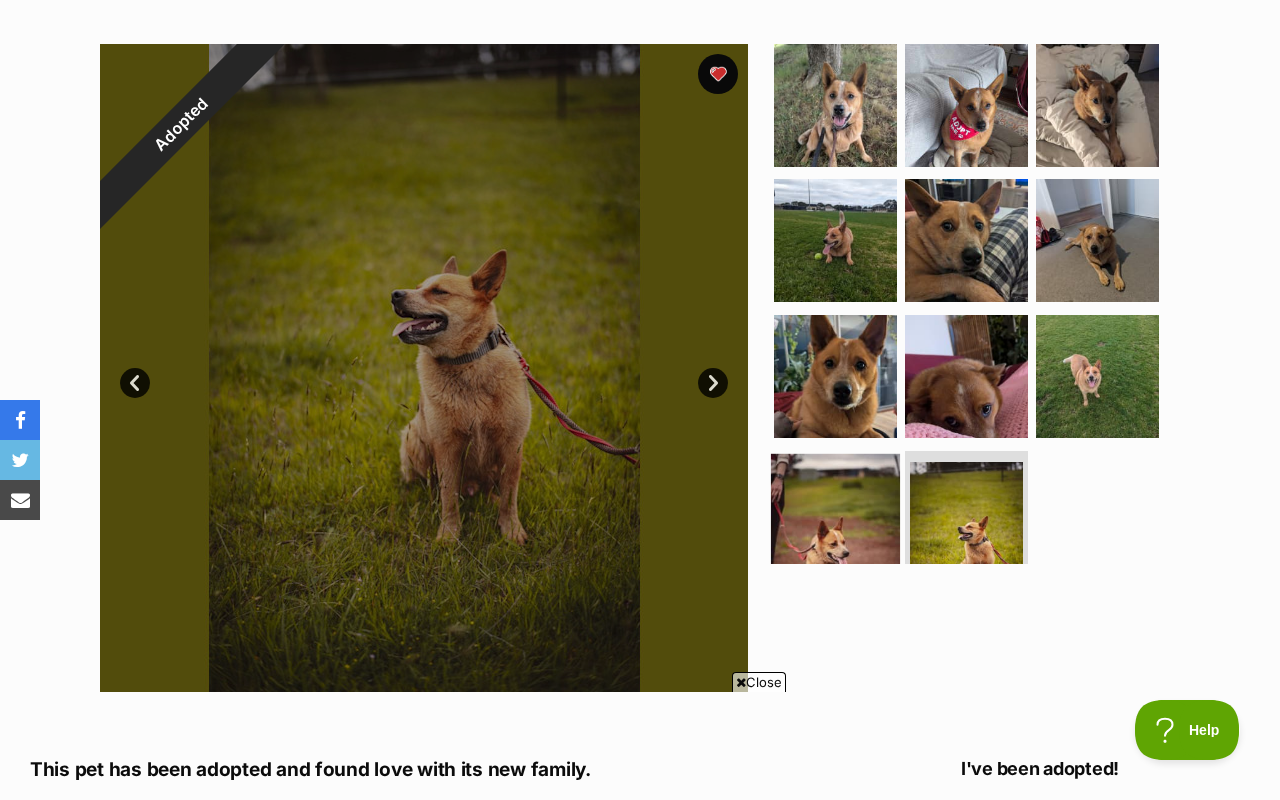 click at bounding box center [835, 518] 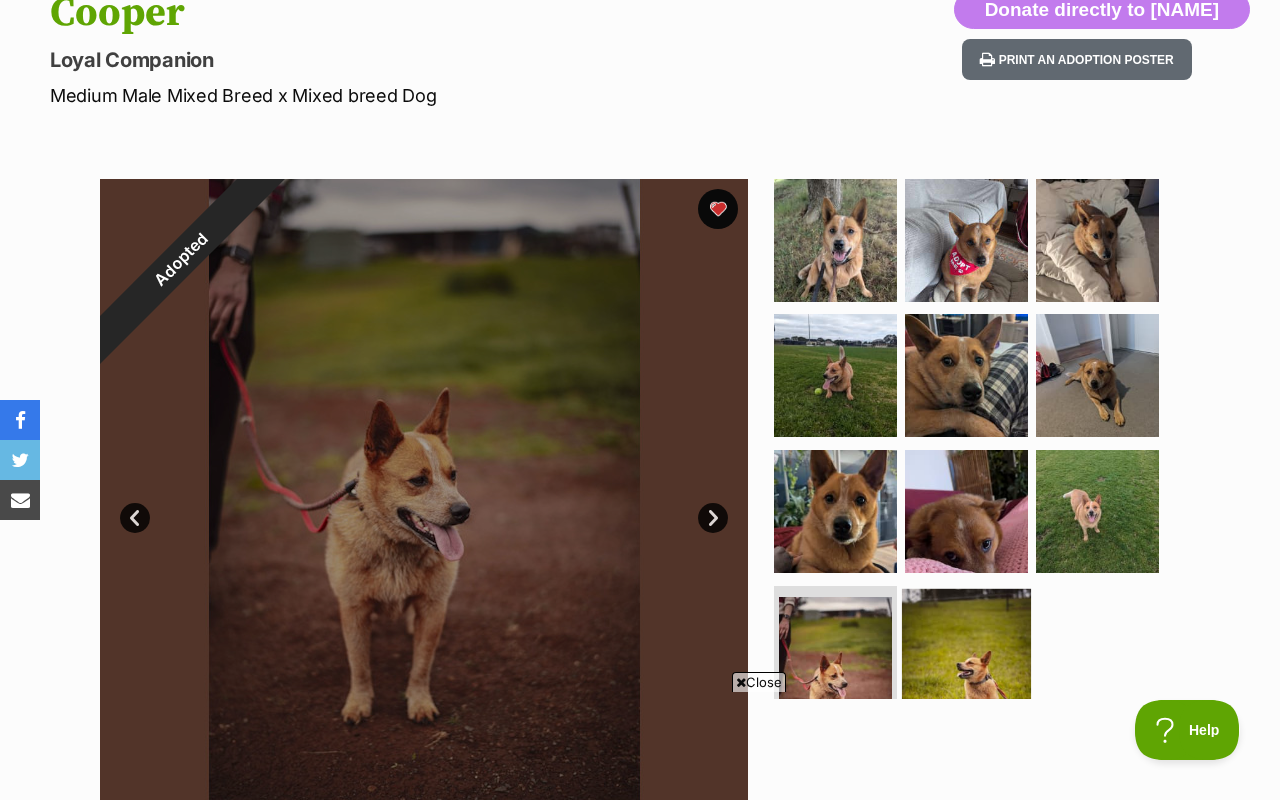 scroll, scrollTop: 81, scrollLeft: 0, axis: vertical 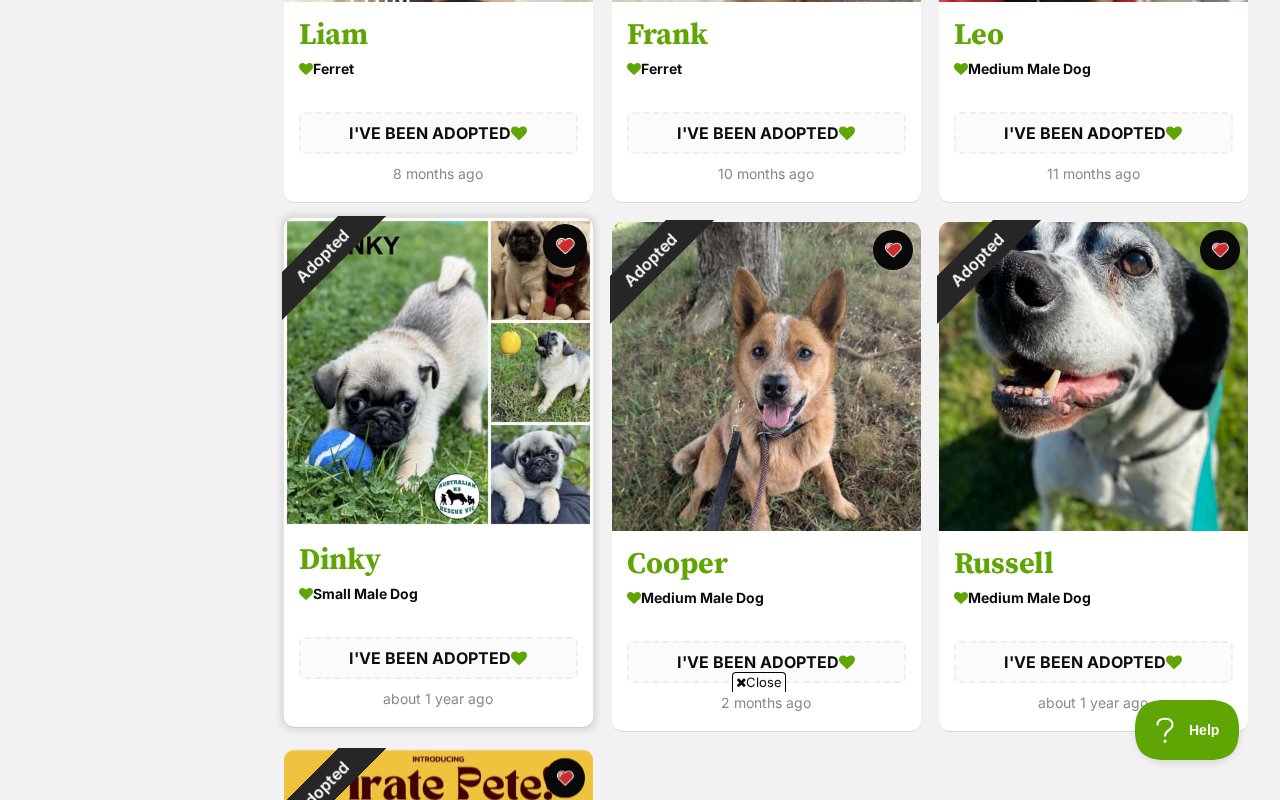click at bounding box center [565, 246] 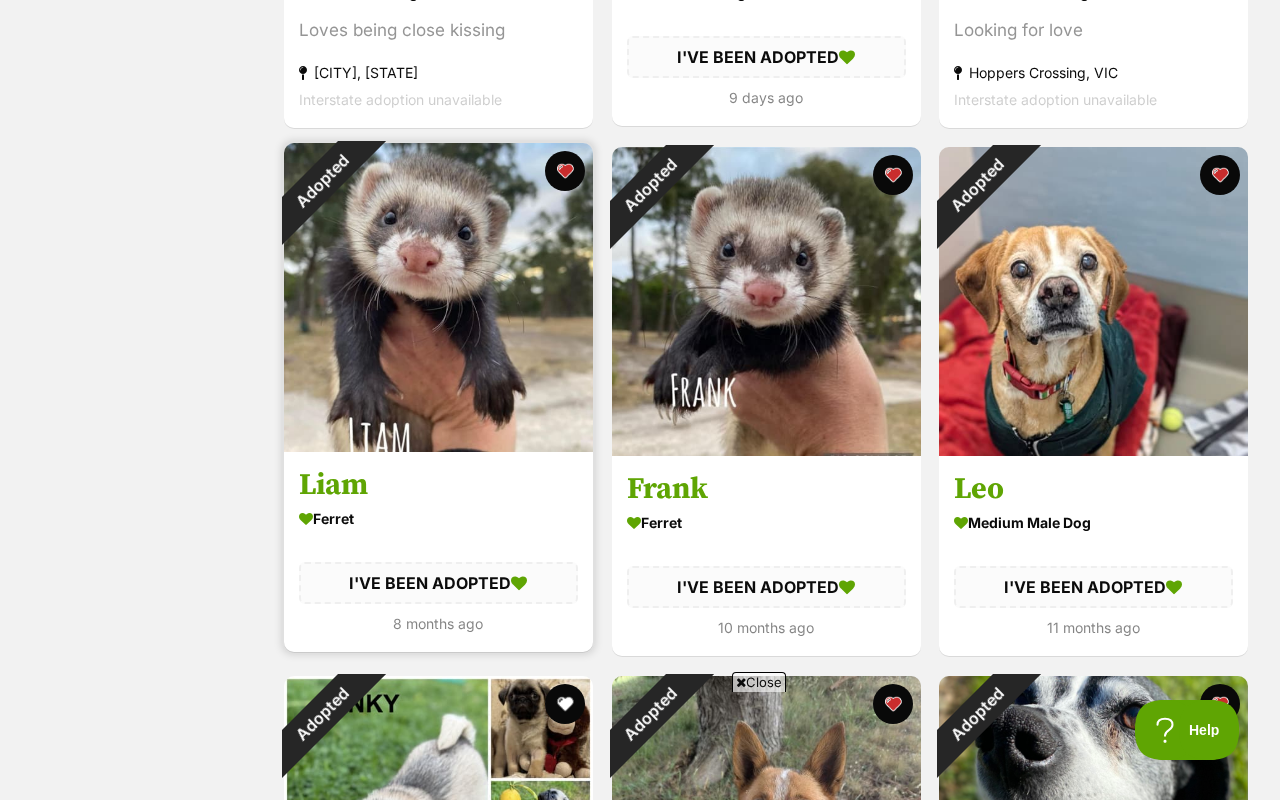 scroll, scrollTop: 2379, scrollLeft: 0, axis: vertical 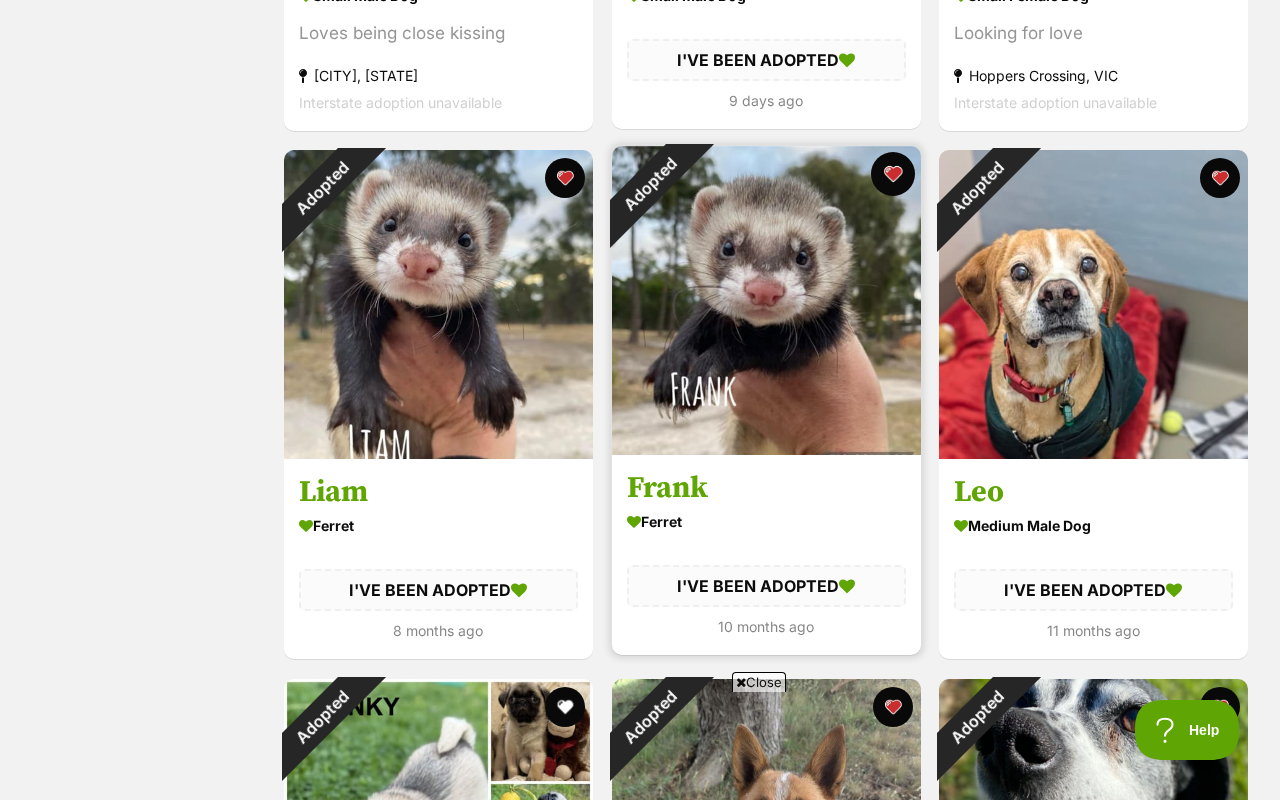 click at bounding box center (892, 174) 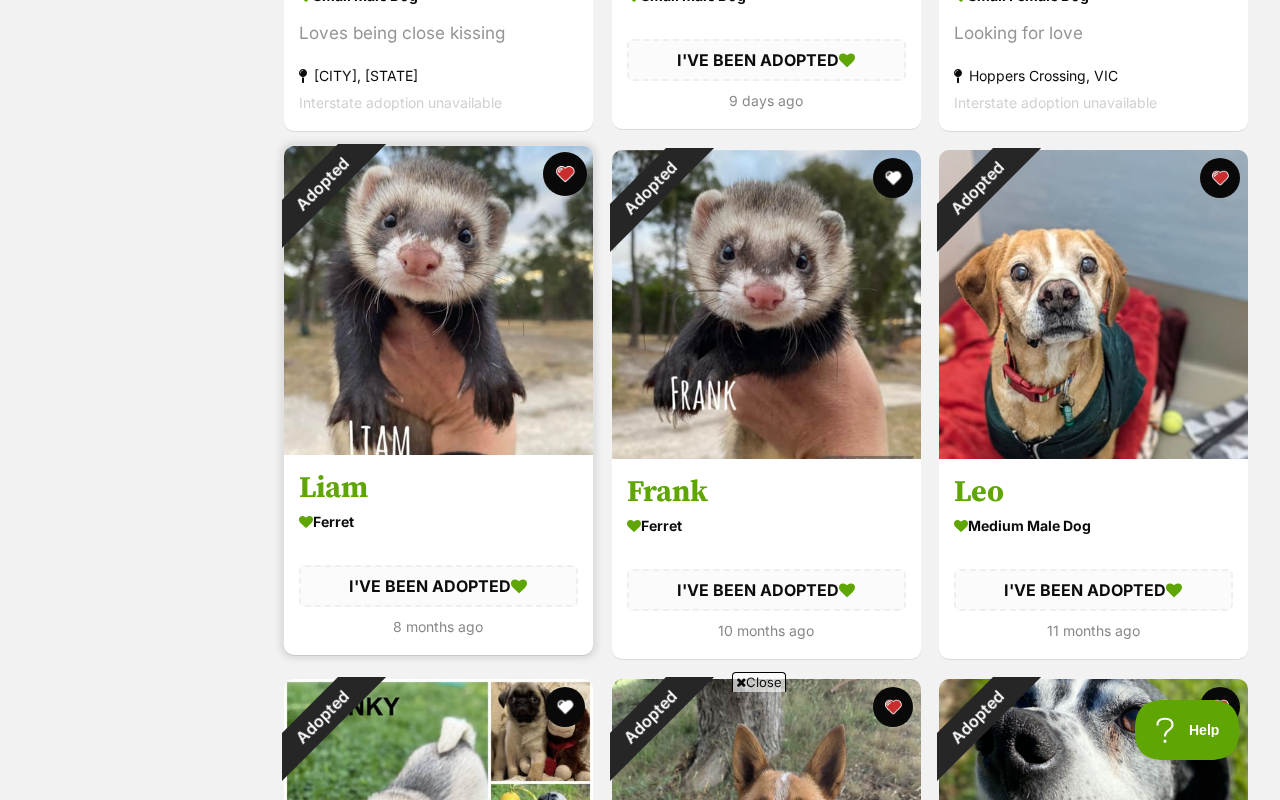 click at bounding box center [565, 174] 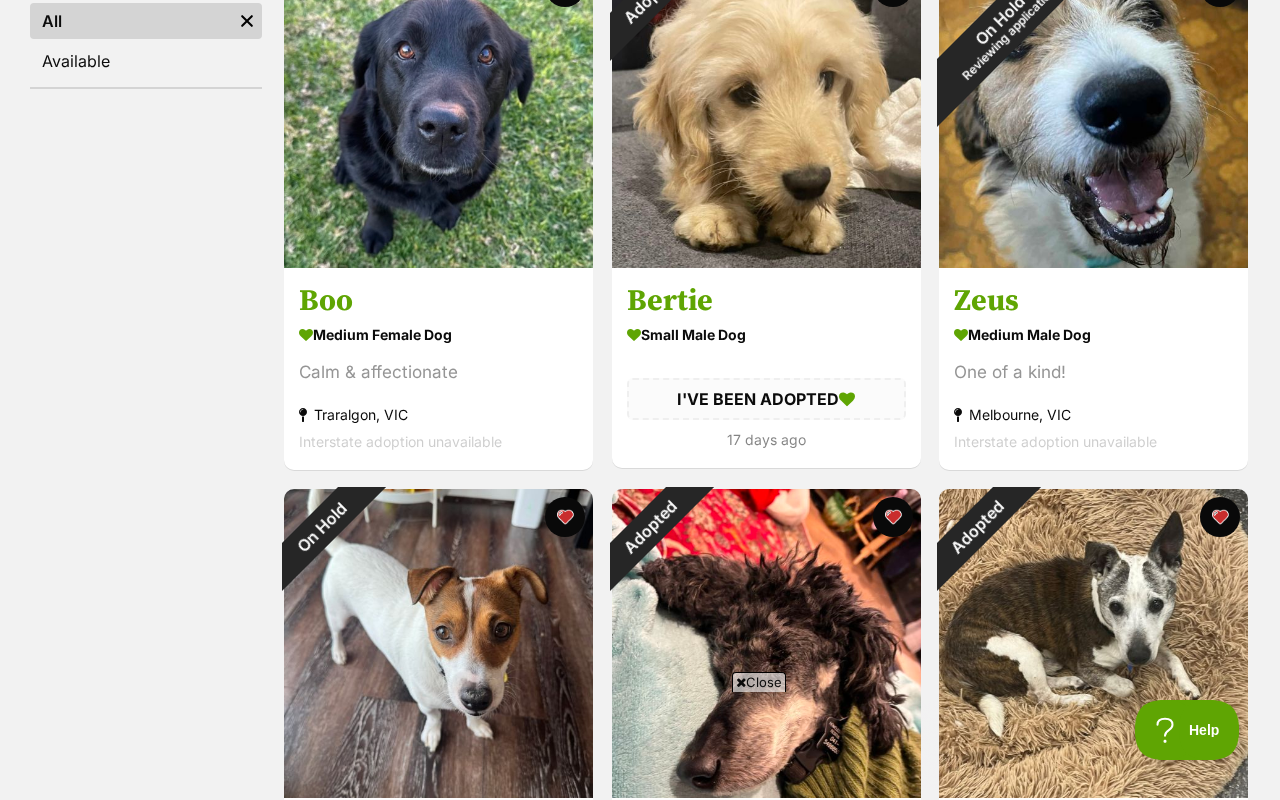 scroll, scrollTop: 336, scrollLeft: 0, axis: vertical 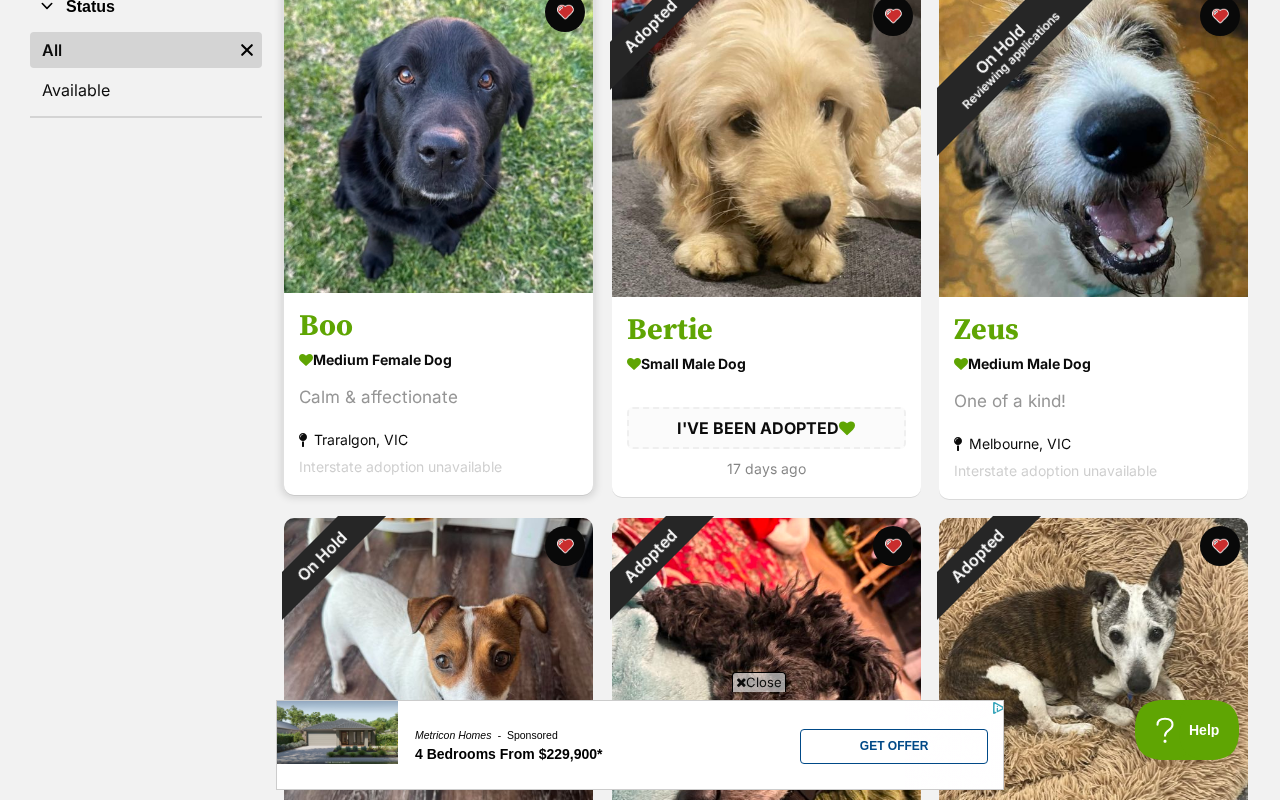 click on "Boo" at bounding box center [438, 326] 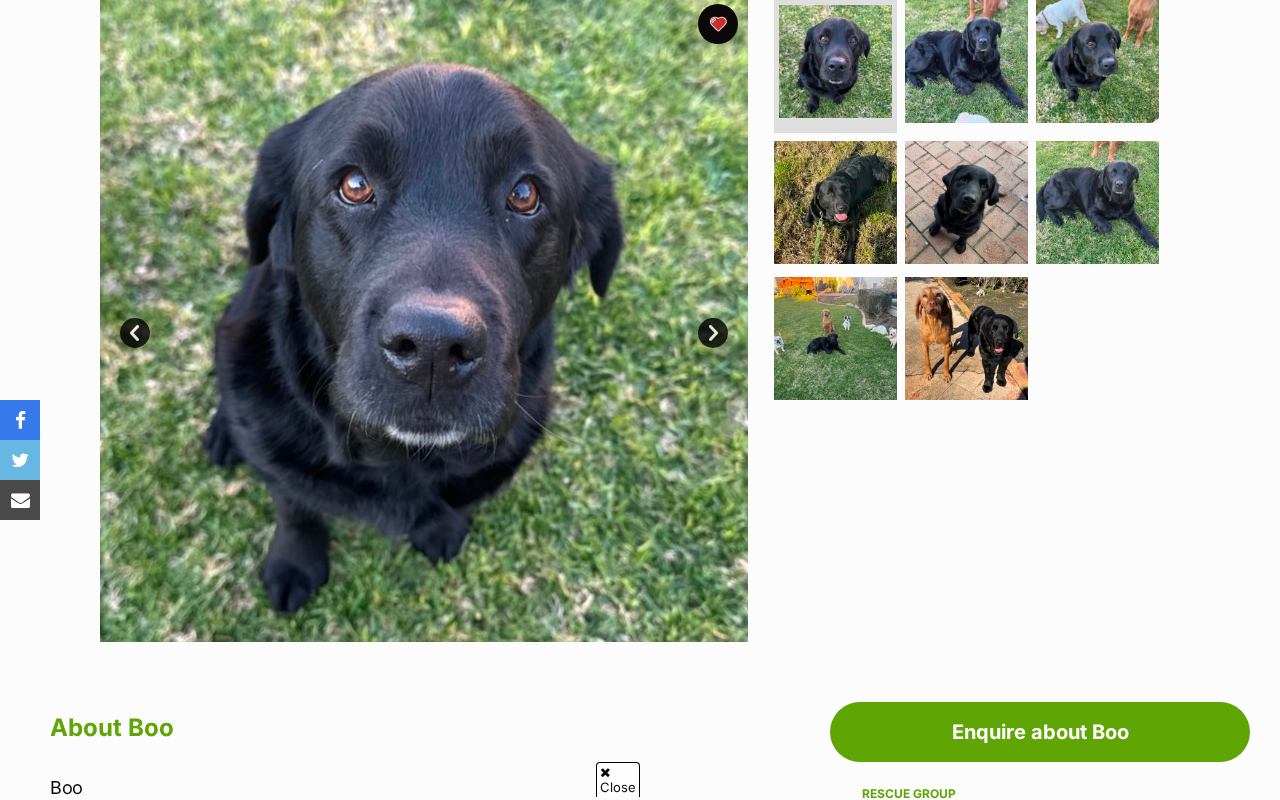 scroll, scrollTop: 1196, scrollLeft: 0, axis: vertical 